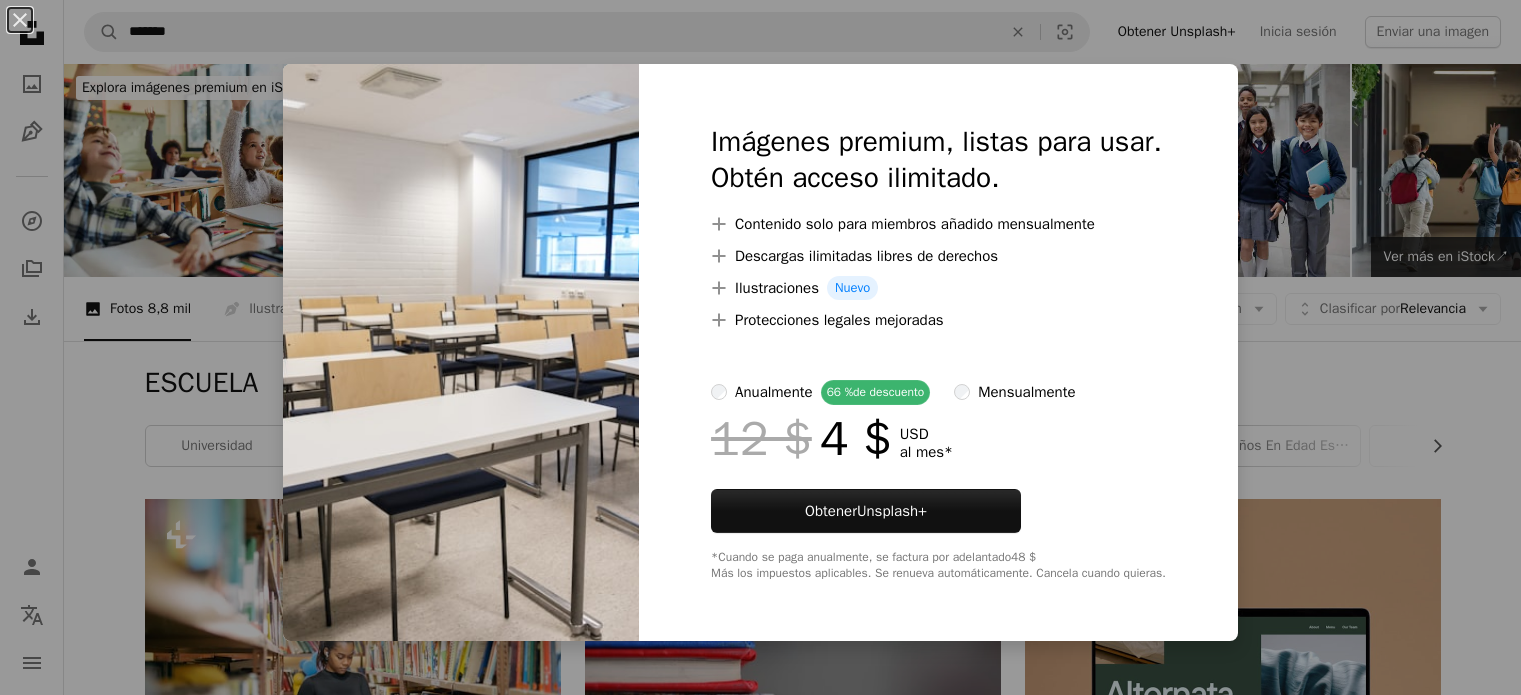scroll, scrollTop: 500, scrollLeft: 0, axis: vertical 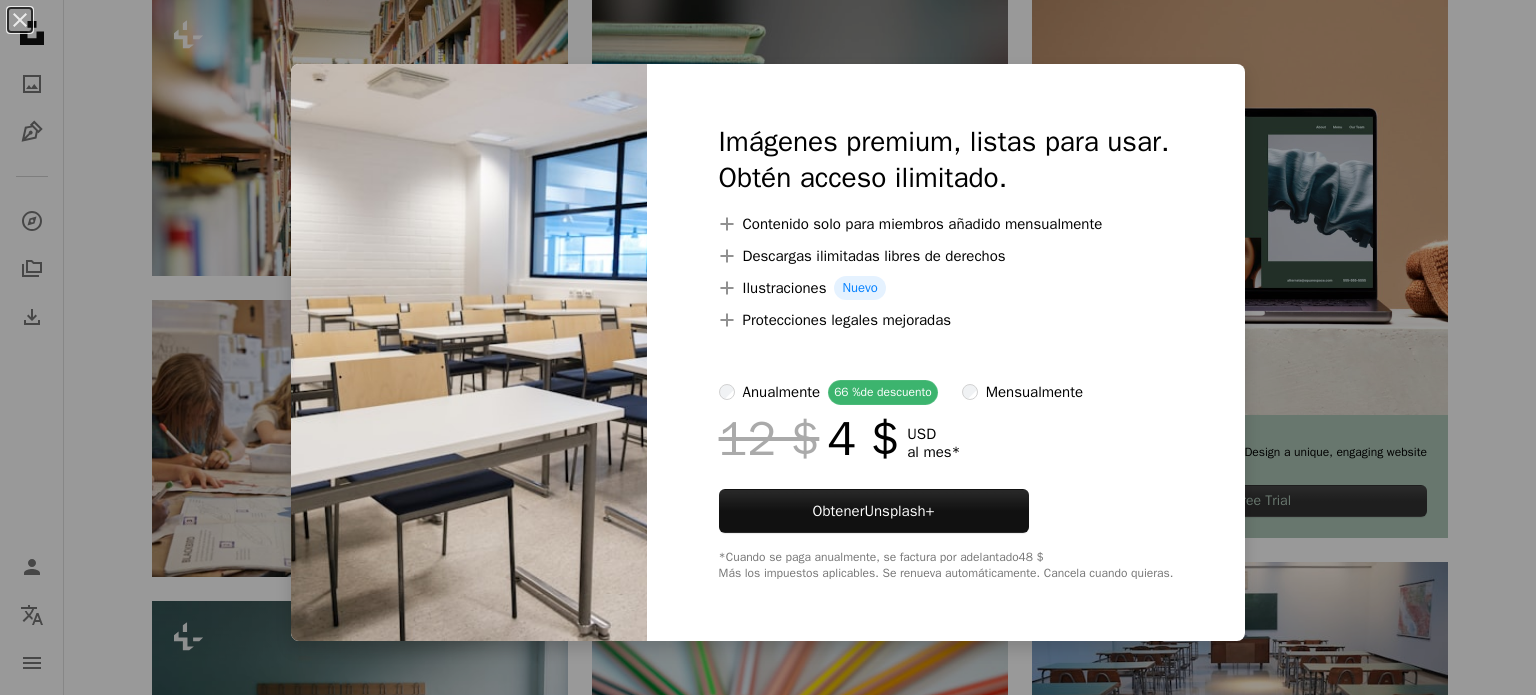 click on "An X shape Imágenes premium, listas para usar. Obtén acceso ilimitado. A plus sign Contenido solo para miembros añadido mensualmente A plus sign Descargas ilimitadas libres de derechos A plus sign Ilustraciones  Nuevo A plus sign Protecciones legales mejoradas anualmente 66 %  de descuento mensualmente 12 $   4 $ USD al mes * Obtener  Unsplash+ *Cuando se paga anualmente, se factura por adelantado  48 $ Más los impuestos aplicables. Se renueva automáticamente. Cancela cuando quieras." at bounding box center (768, 347) 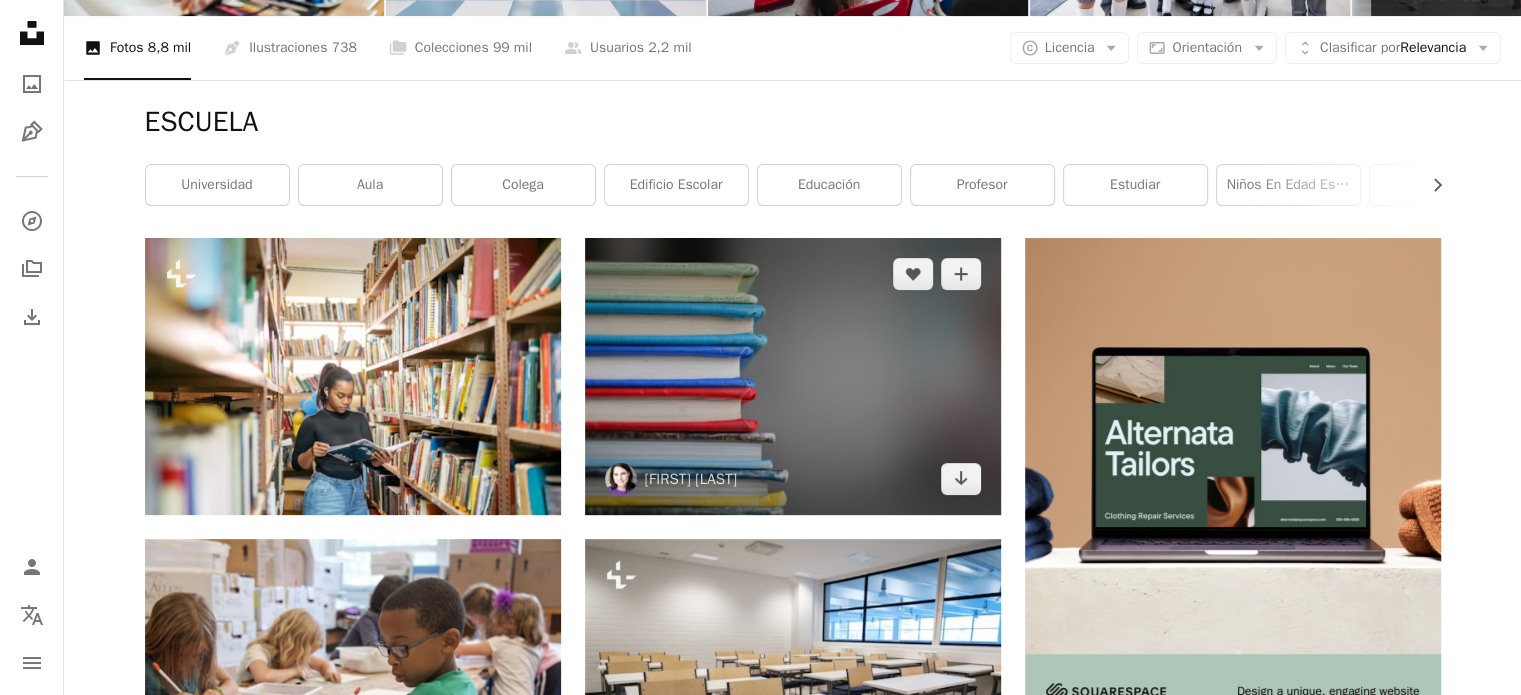 scroll, scrollTop: 200, scrollLeft: 0, axis: vertical 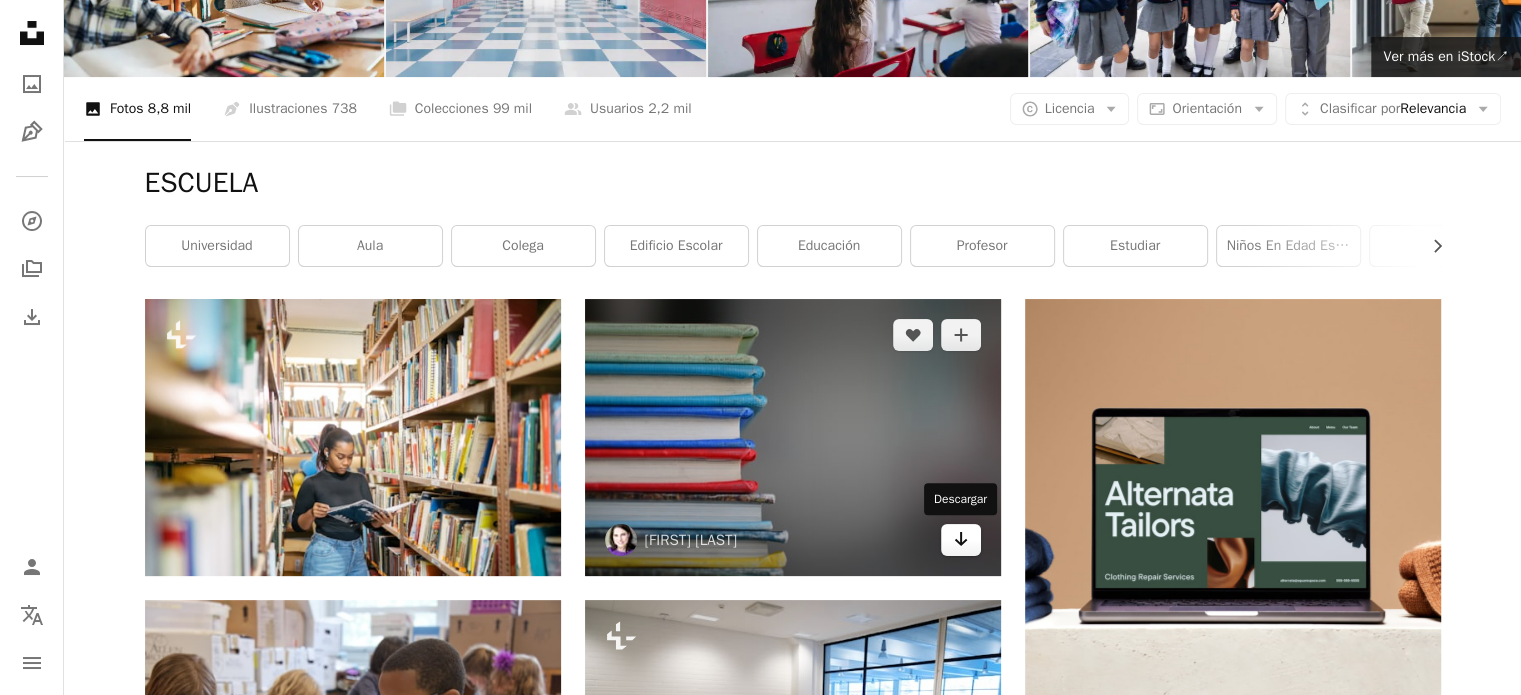 click on "Arrow pointing down" at bounding box center [961, 540] 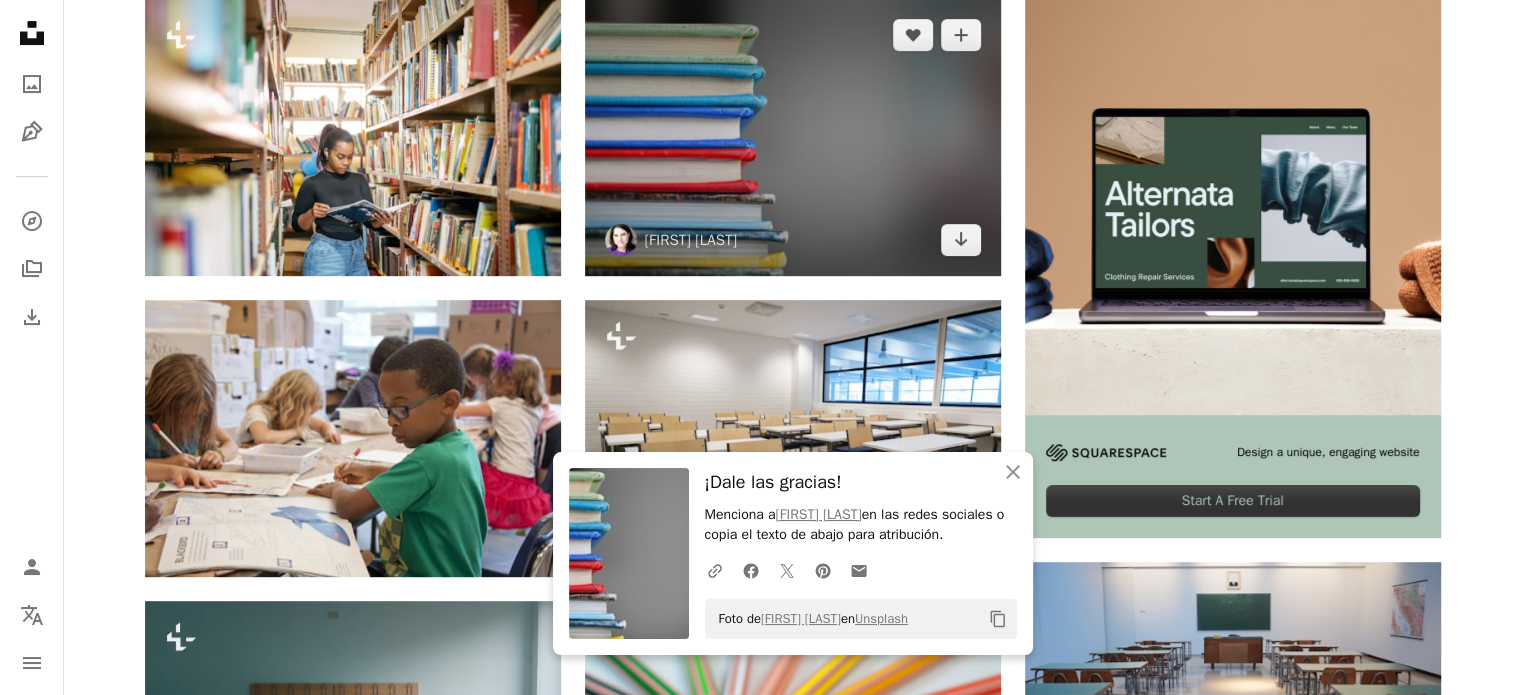 scroll, scrollTop: 1000, scrollLeft: 0, axis: vertical 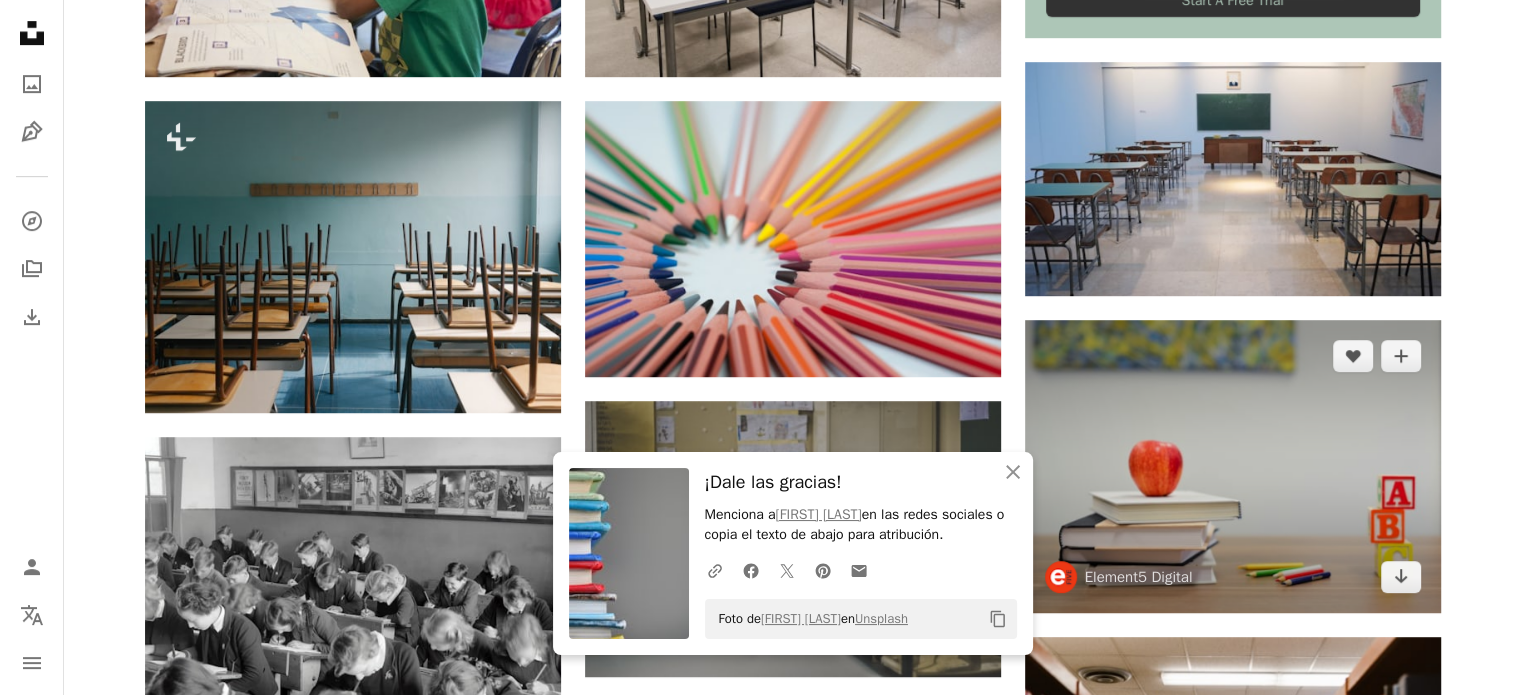 click at bounding box center [1233, 467] 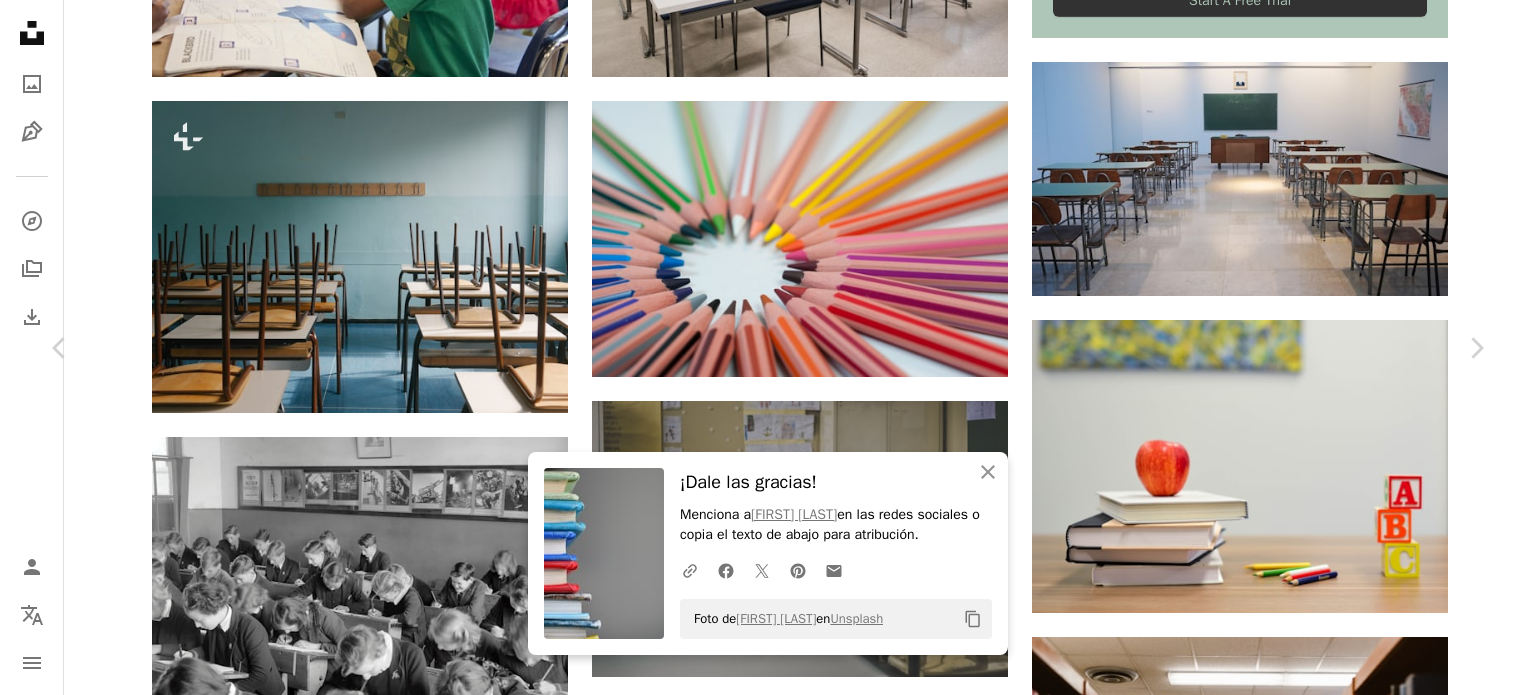 click on "[FIRST] [LAST]" at bounding box center (768, 1148) 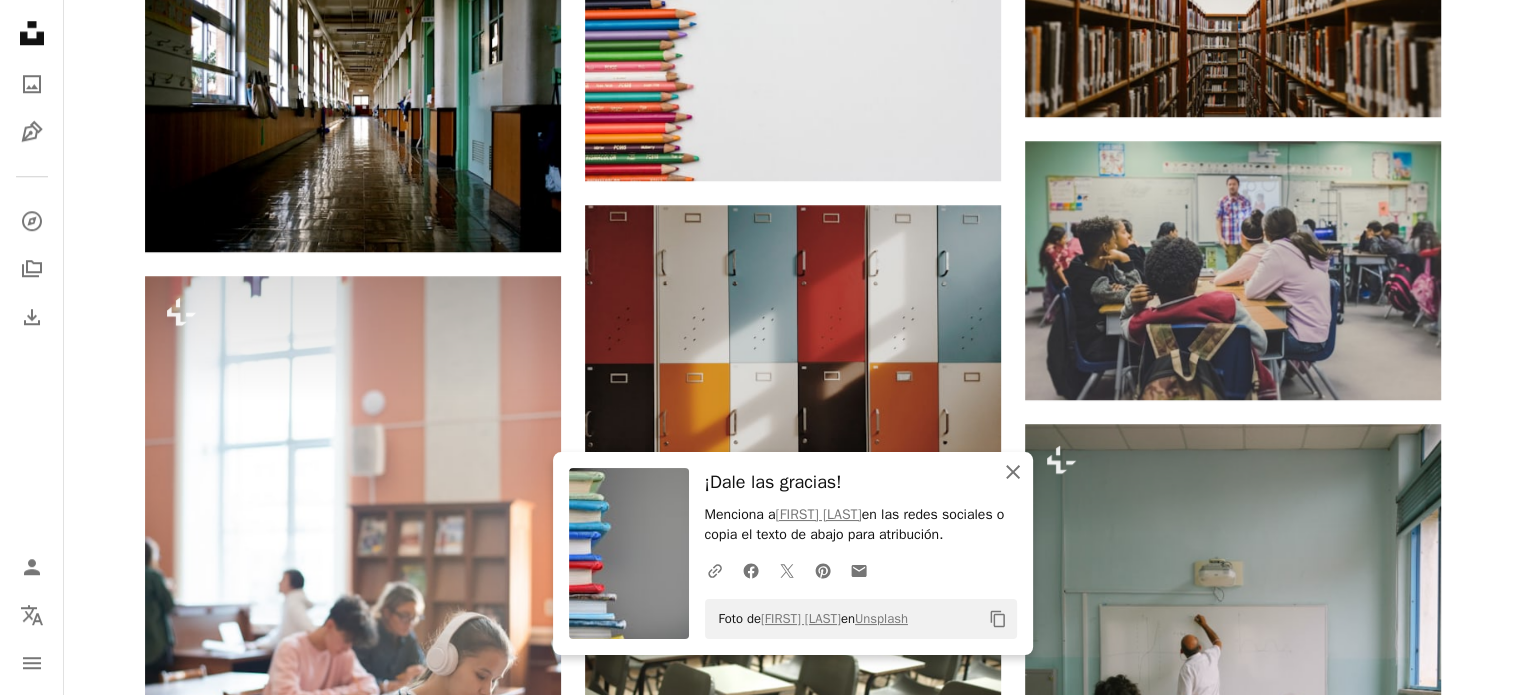 scroll, scrollTop: 1800, scrollLeft: 0, axis: vertical 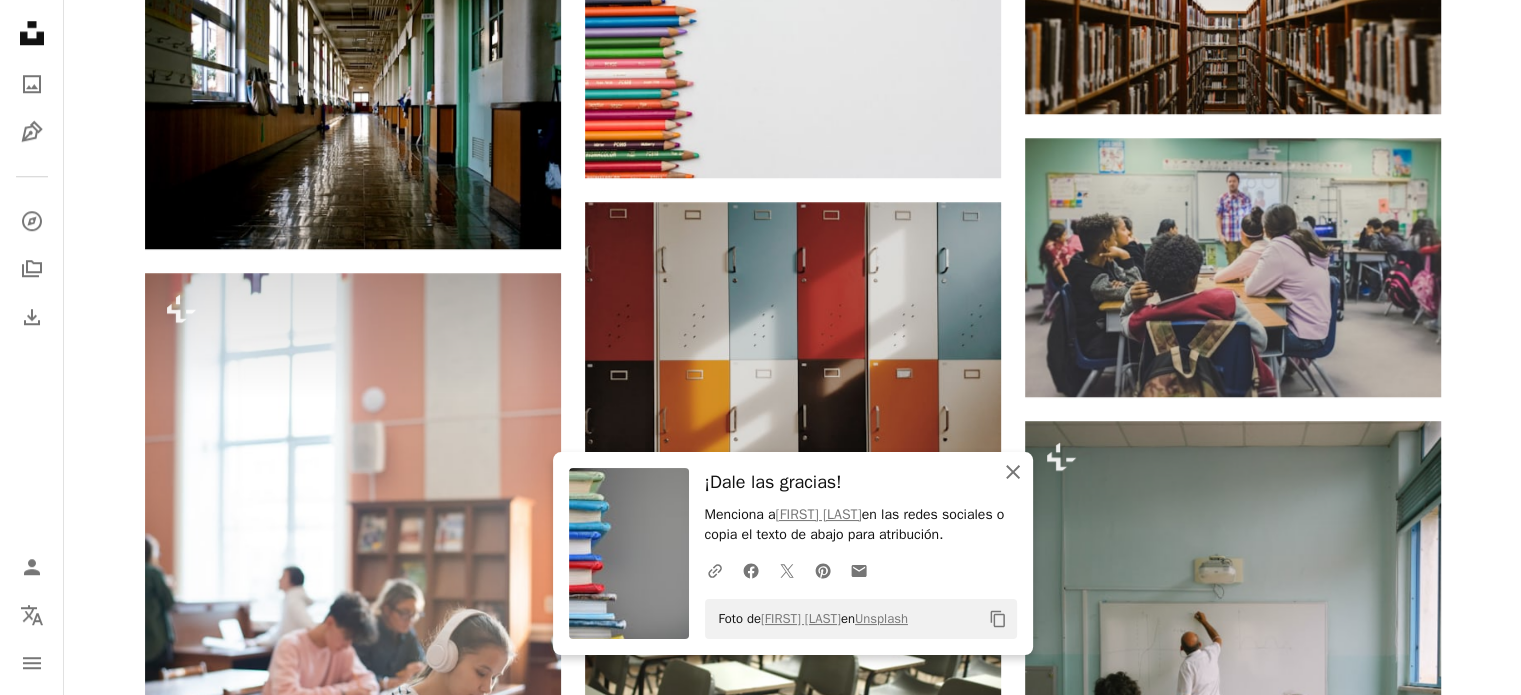 click on "An X shape" 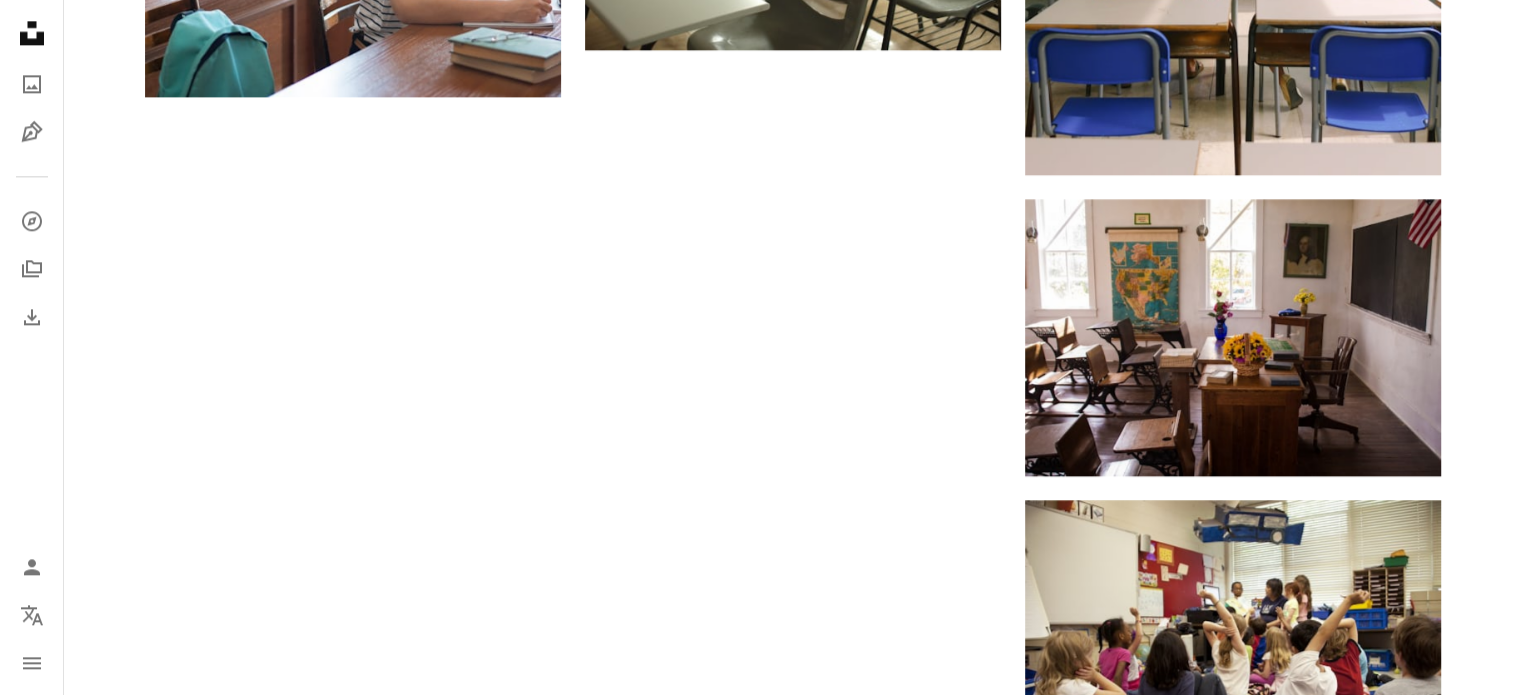 scroll, scrollTop: 3100, scrollLeft: 0, axis: vertical 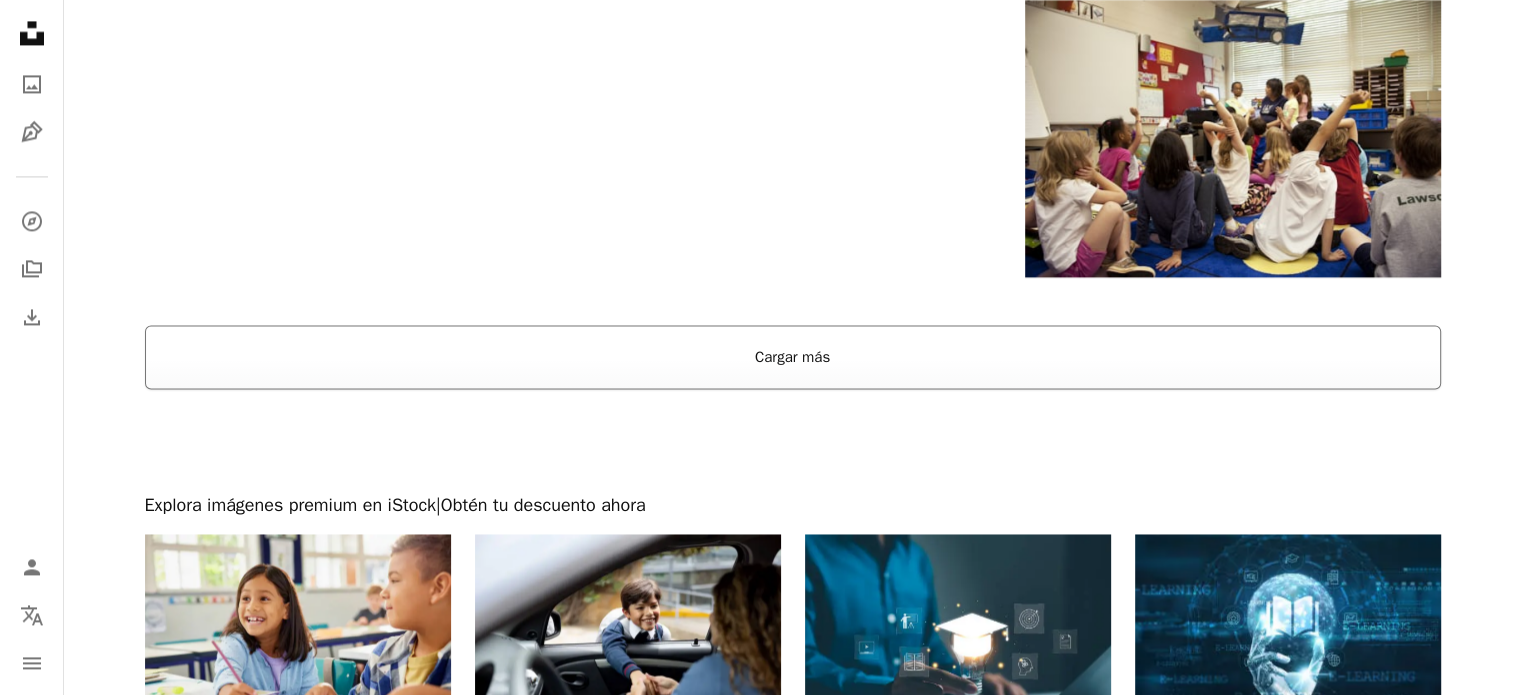 click on "Cargar más" at bounding box center [793, 357] 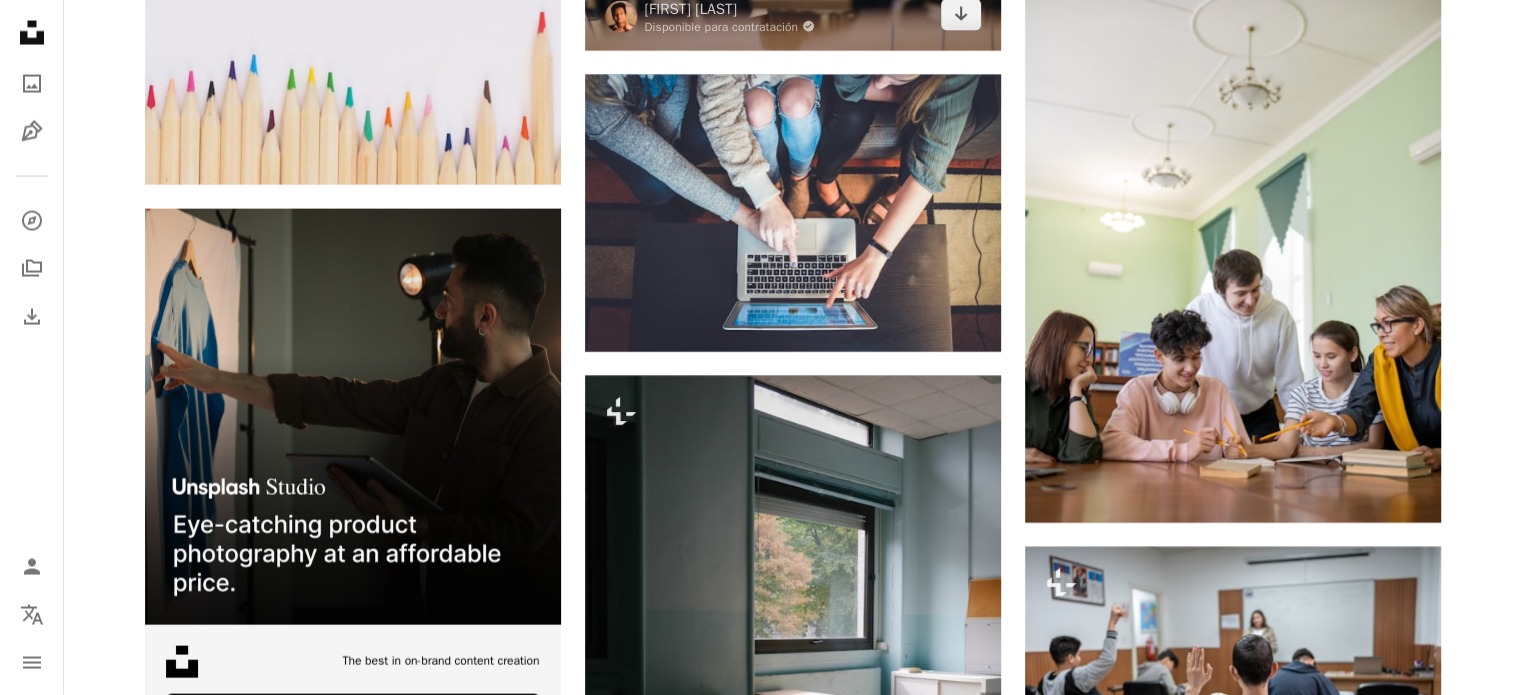scroll, scrollTop: 4000, scrollLeft: 0, axis: vertical 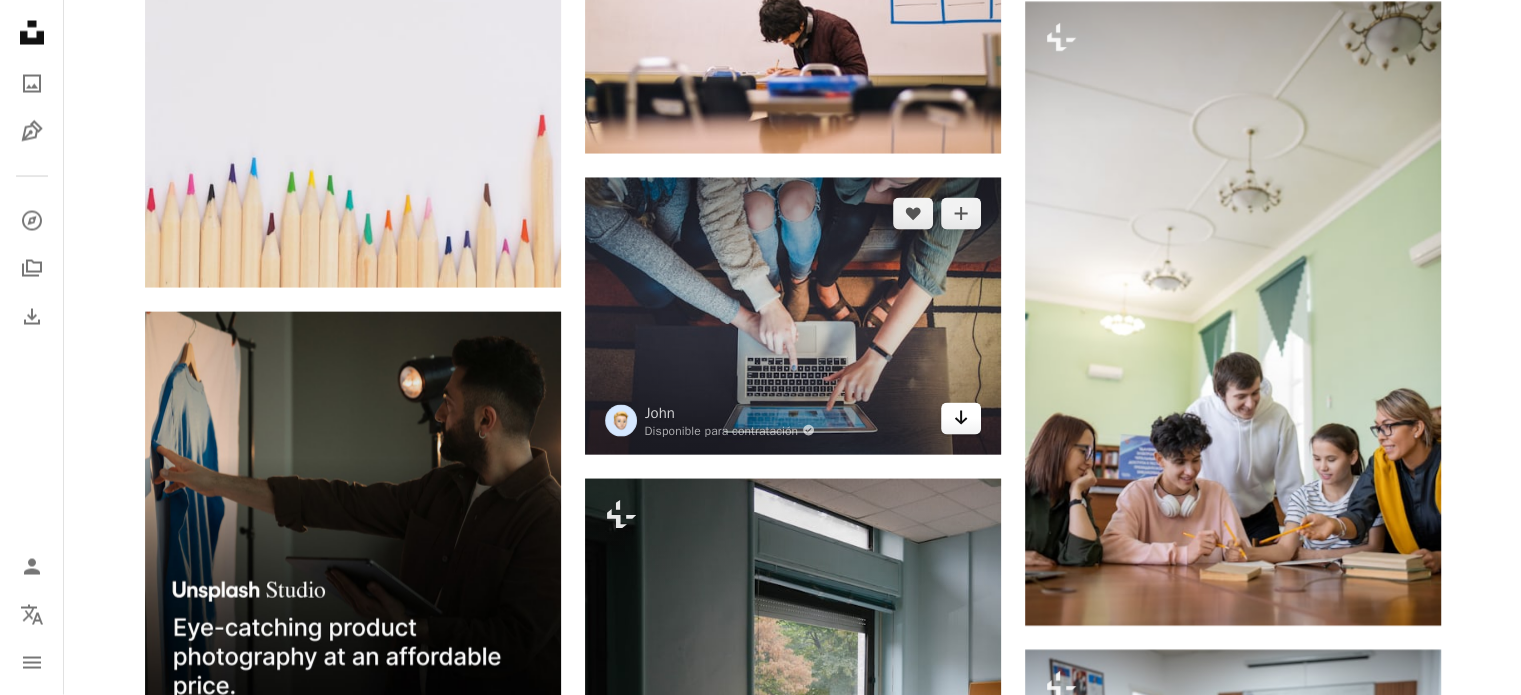 click on "Arrow pointing down" 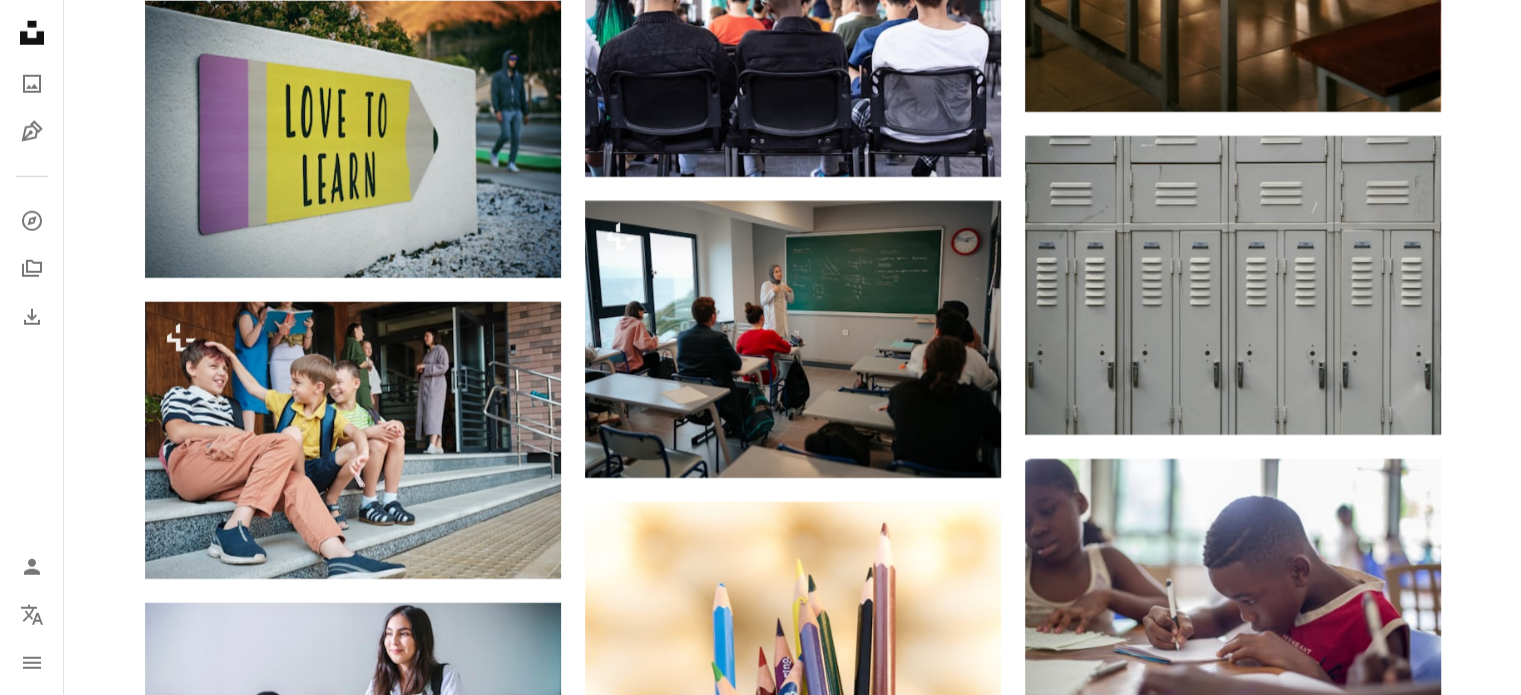 scroll, scrollTop: 5800, scrollLeft: 0, axis: vertical 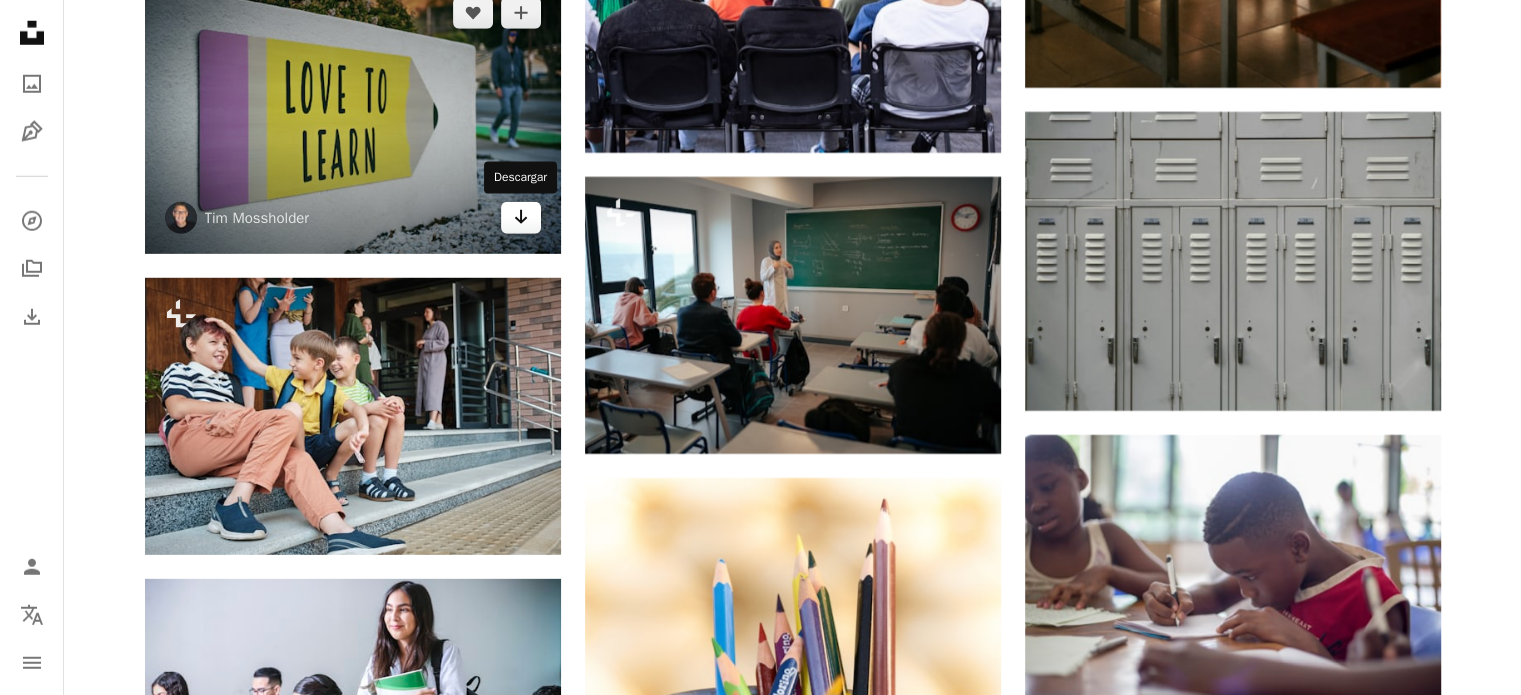 click on "Arrow pointing down" 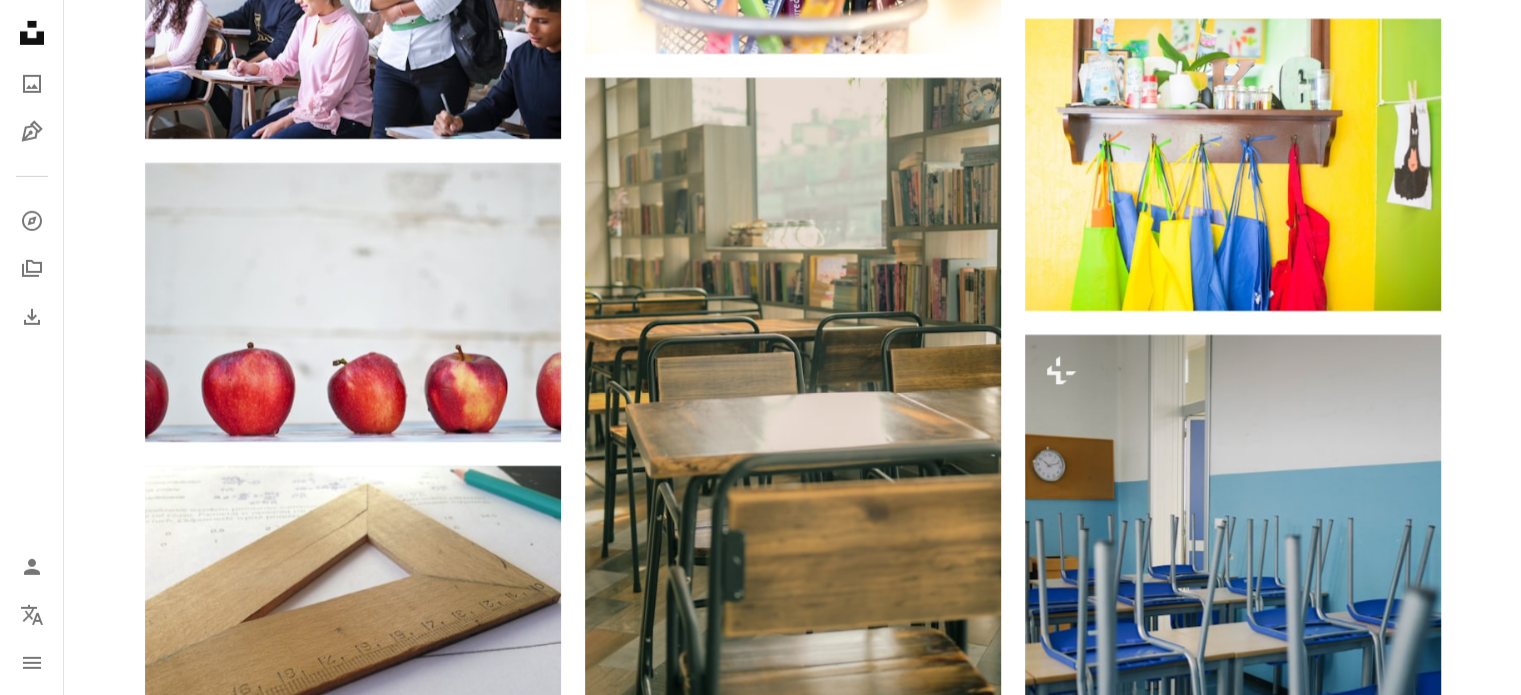 scroll, scrollTop: 6400, scrollLeft: 0, axis: vertical 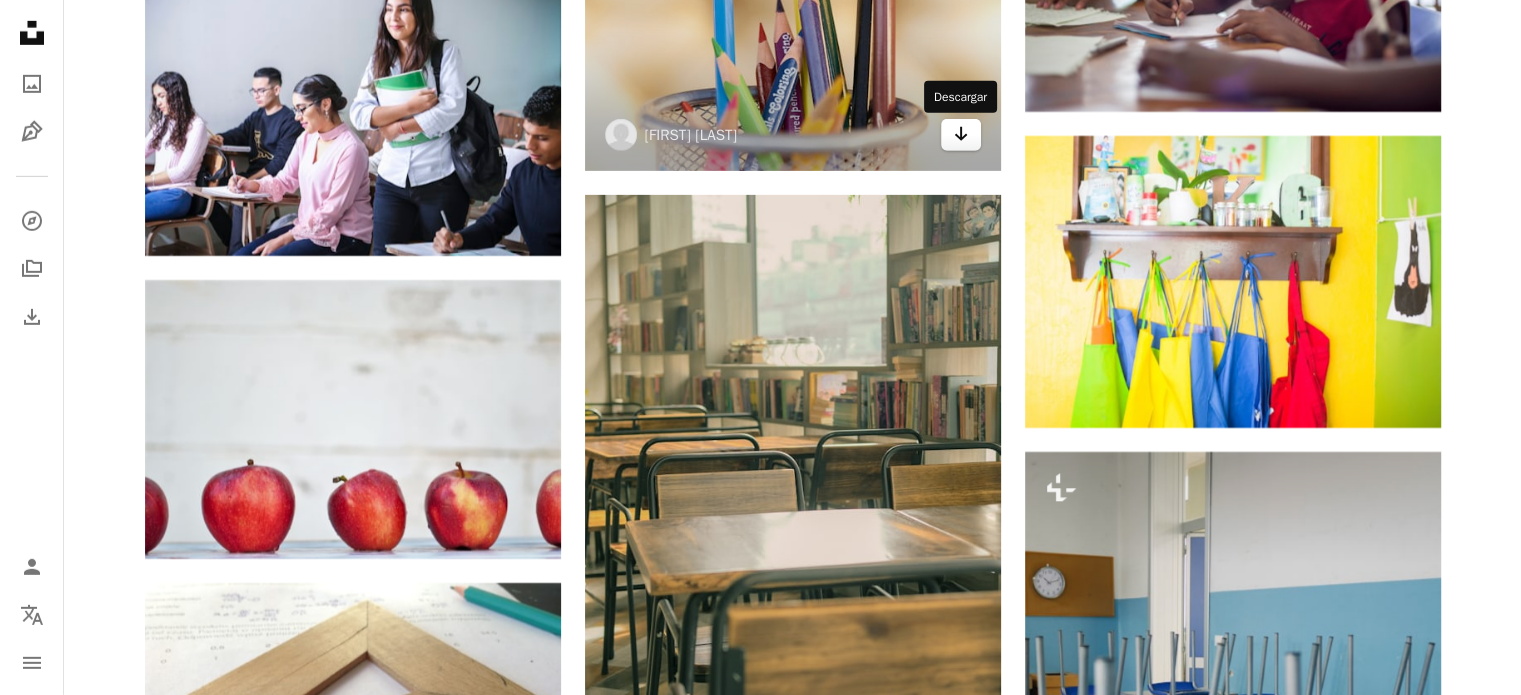 click on "Arrow pointing down" 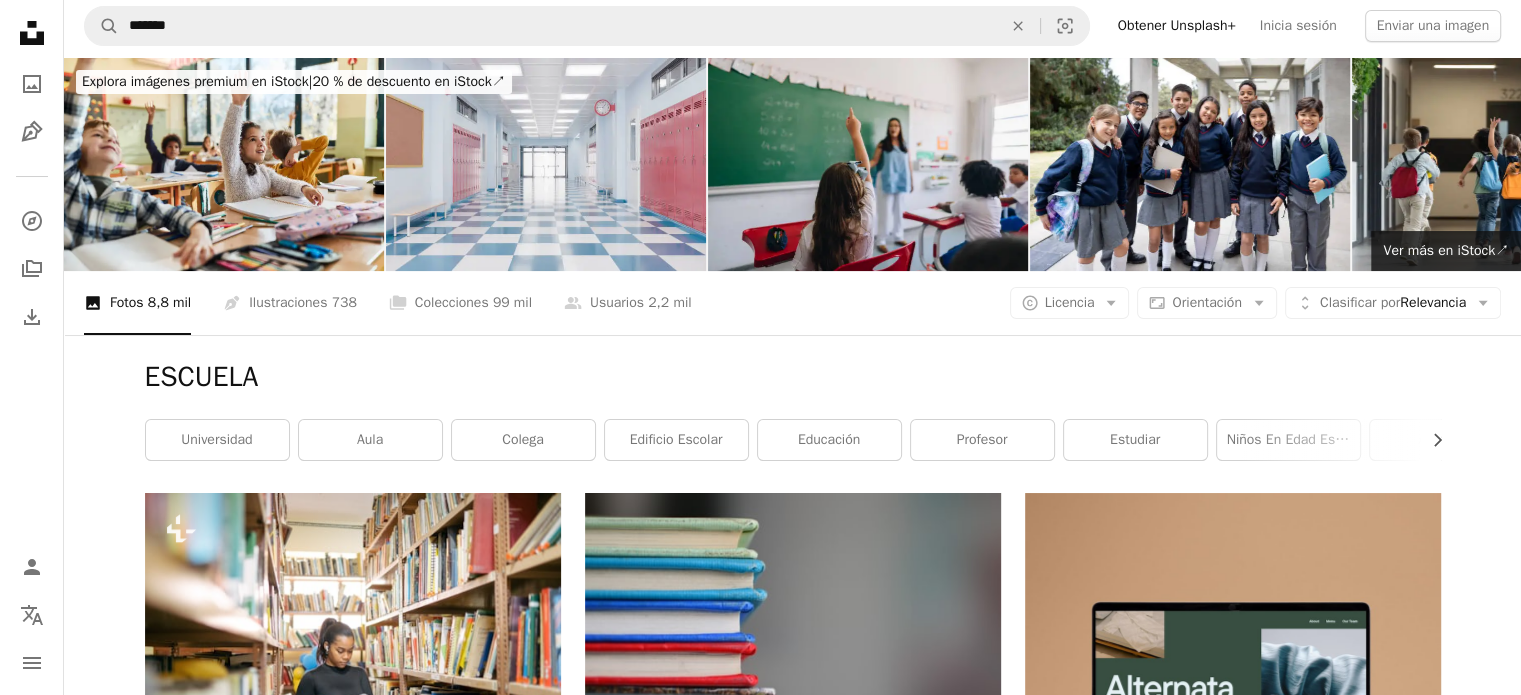 scroll, scrollTop: 0, scrollLeft: 0, axis: both 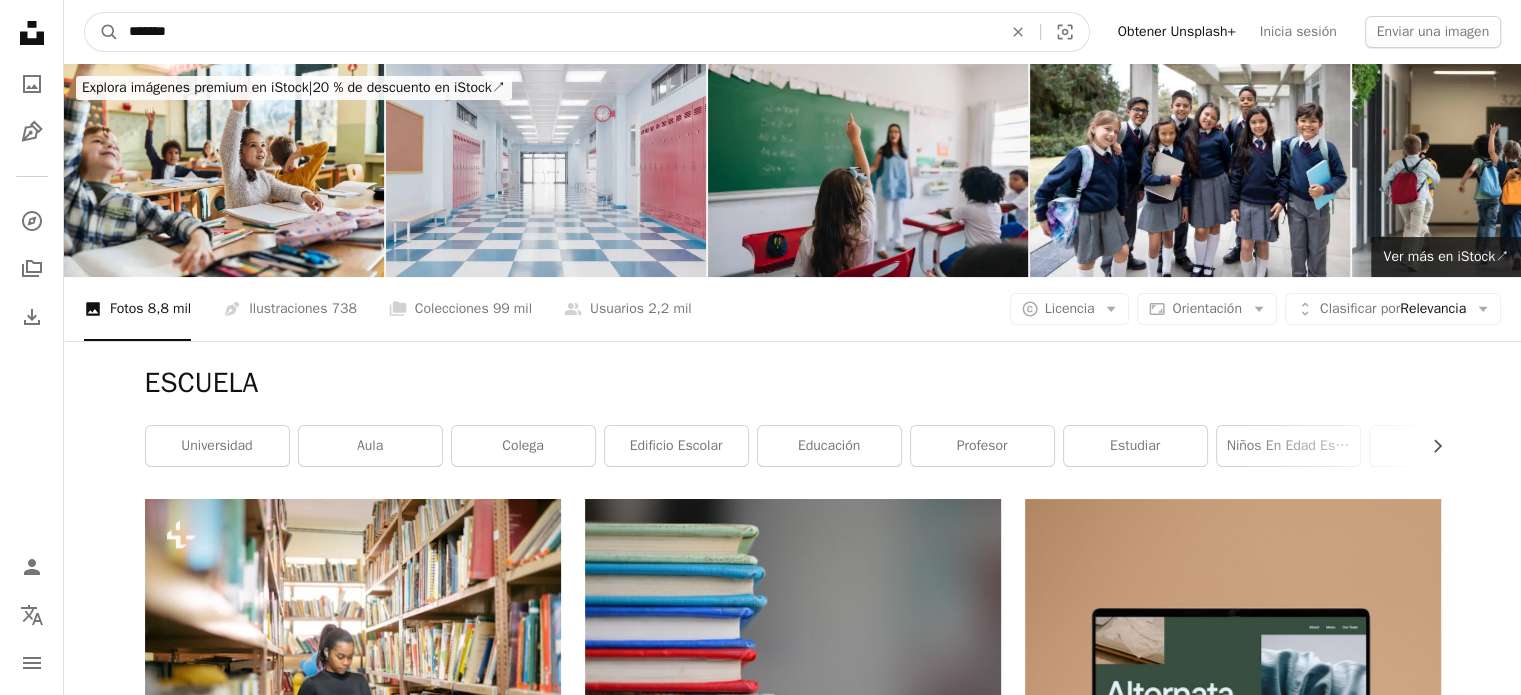 drag, startPoint x: 190, startPoint y: 51, endPoint x: 0, endPoint y: 95, distance: 195.0282 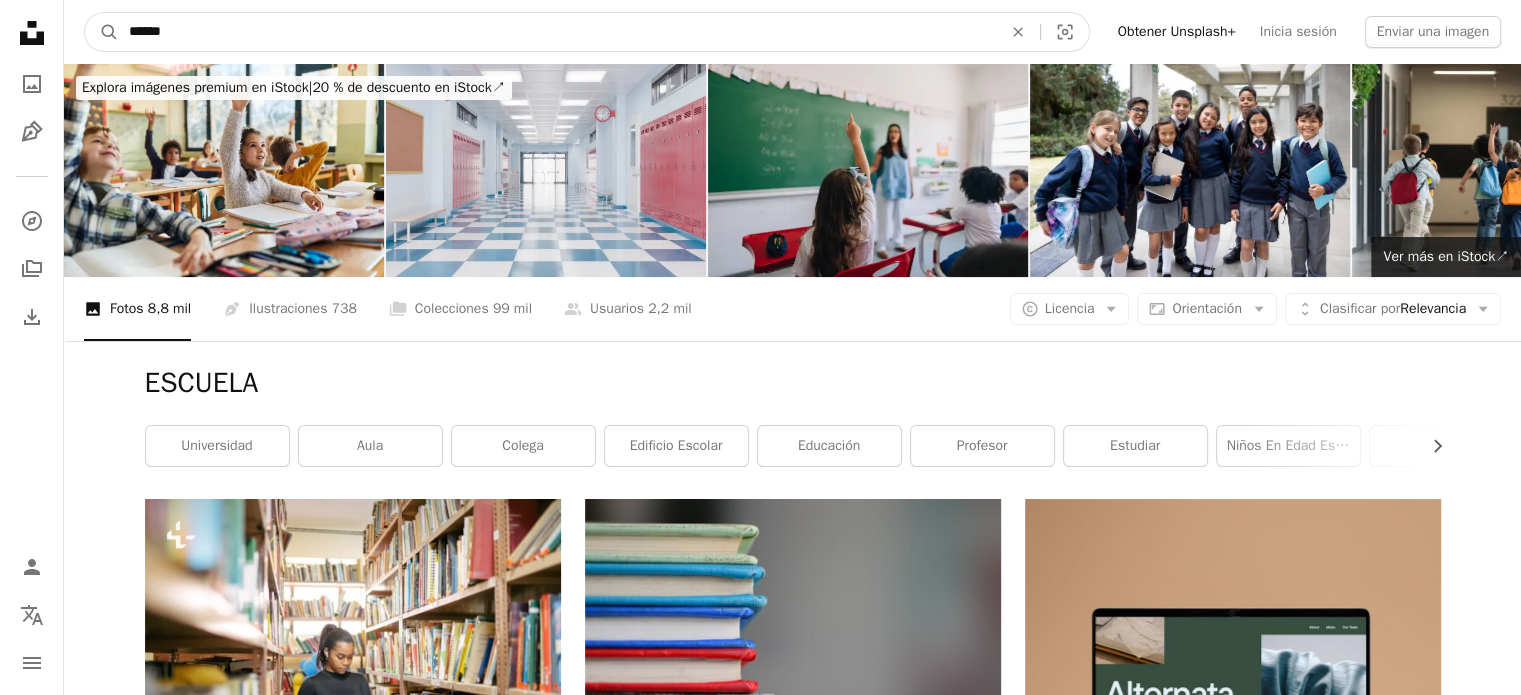 type on "*******" 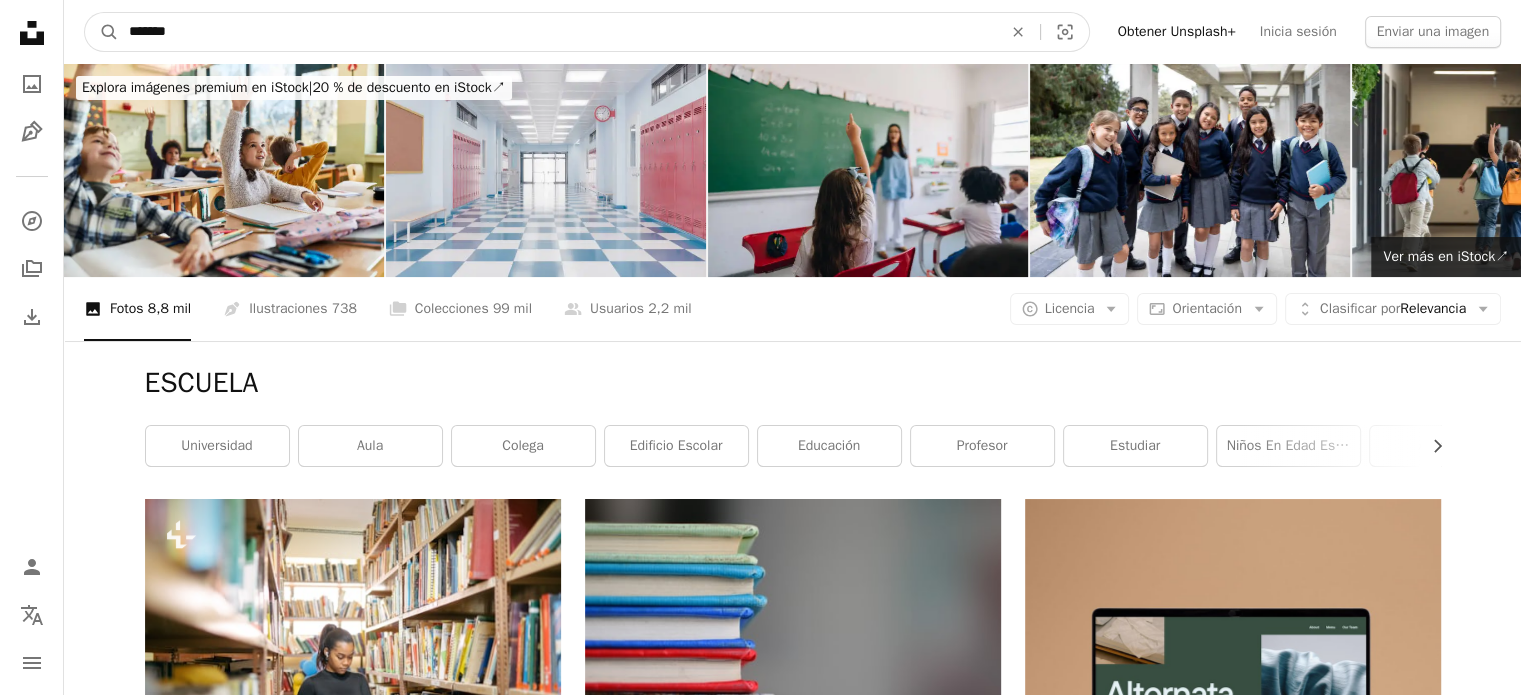 click on "A magnifying glass" at bounding box center [102, 32] 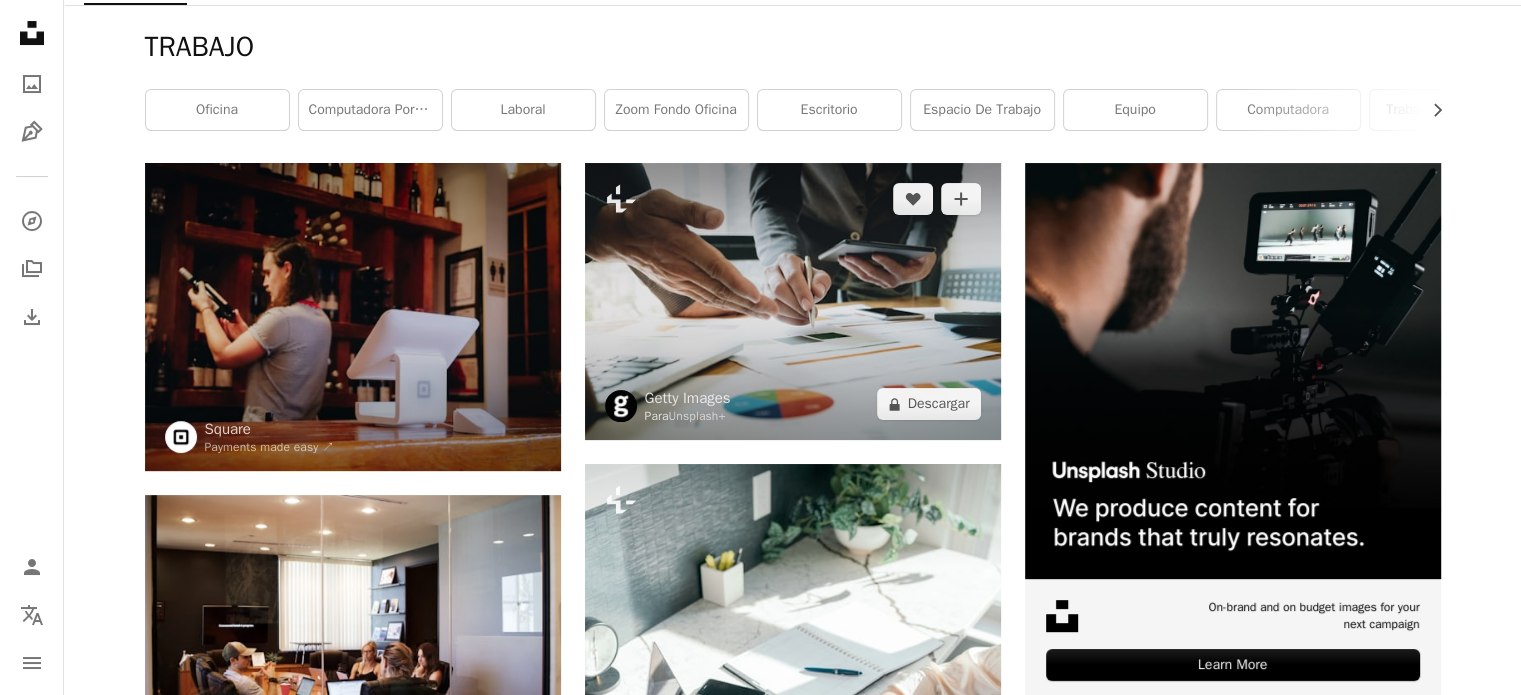 scroll, scrollTop: 500, scrollLeft: 0, axis: vertical 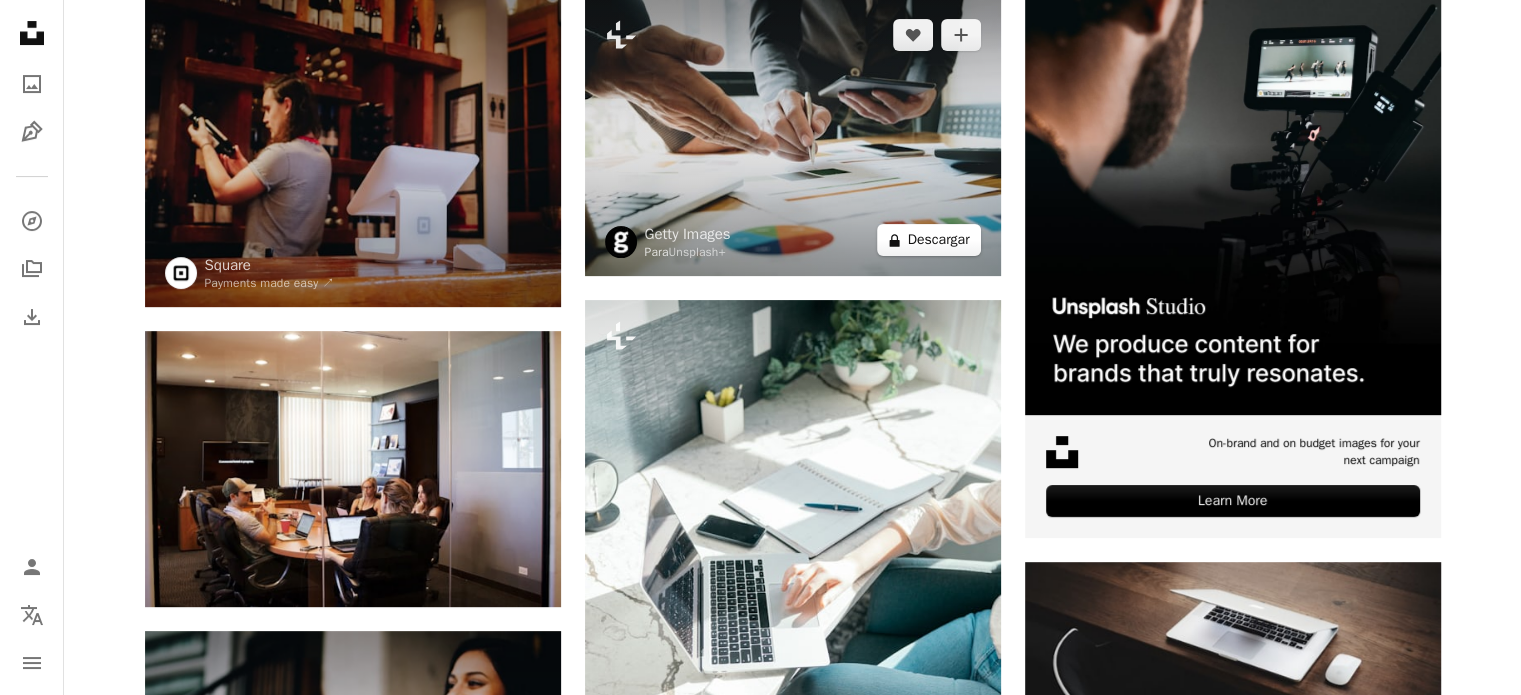 click on "A lock Descargar" at bounding box center [929, 240] 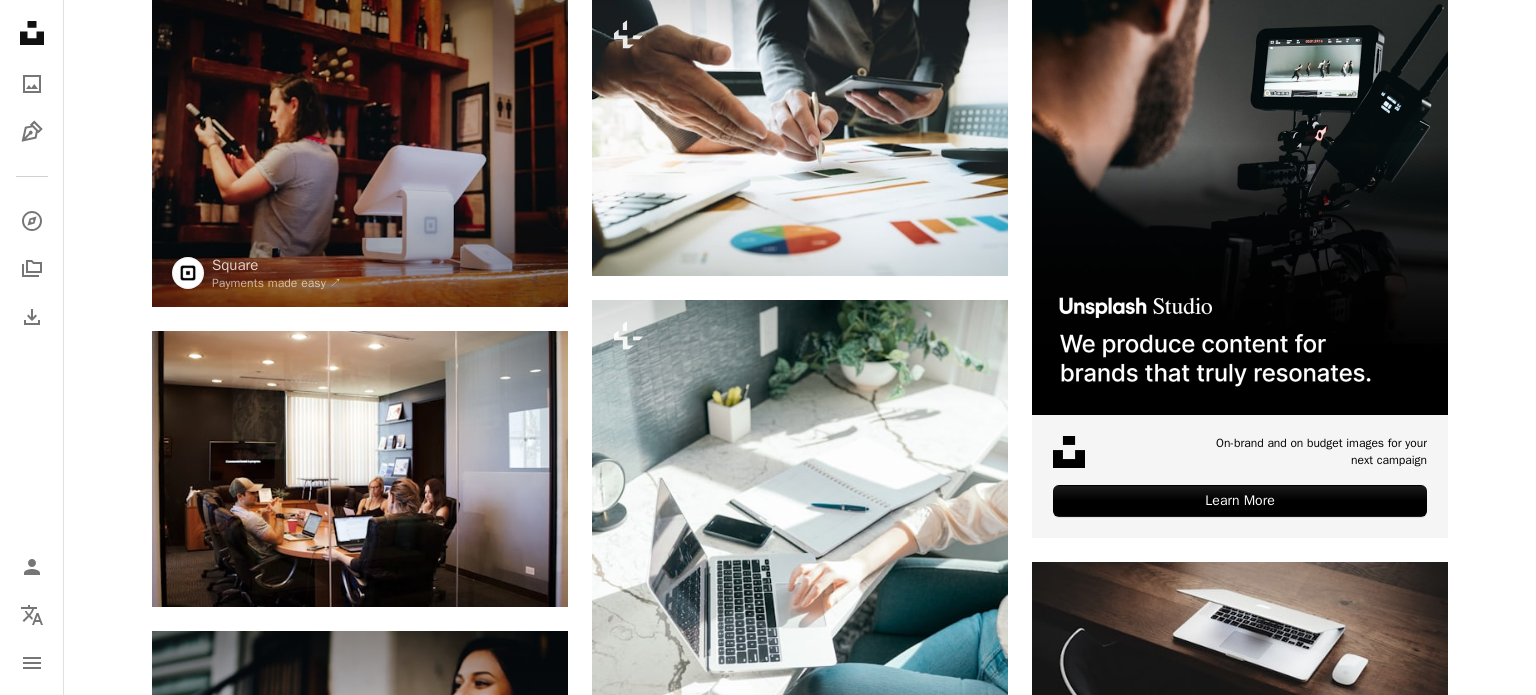 click on "An X shape Imágenes premium, listas para usar. Obtén acceso ilimitado. A plus sign Contenido solo para miembros añadido mensualmente A plus sign Descargas ilimitadas libres de derechos A plus sign Ilustraciones  Nuevo A plus sign Protecciones legales mejoradas anualmente 66 %  de descuento mensualmente 12 $   4 $ USD al mes * Obtener  Unsplash+ *Cuando se paga anualmente, se factura por adelantado  48 $ Más los impuestos aplicables. Se renueva automáticamente. Cancela cuando quieras." at bounding box center [768, 4191] 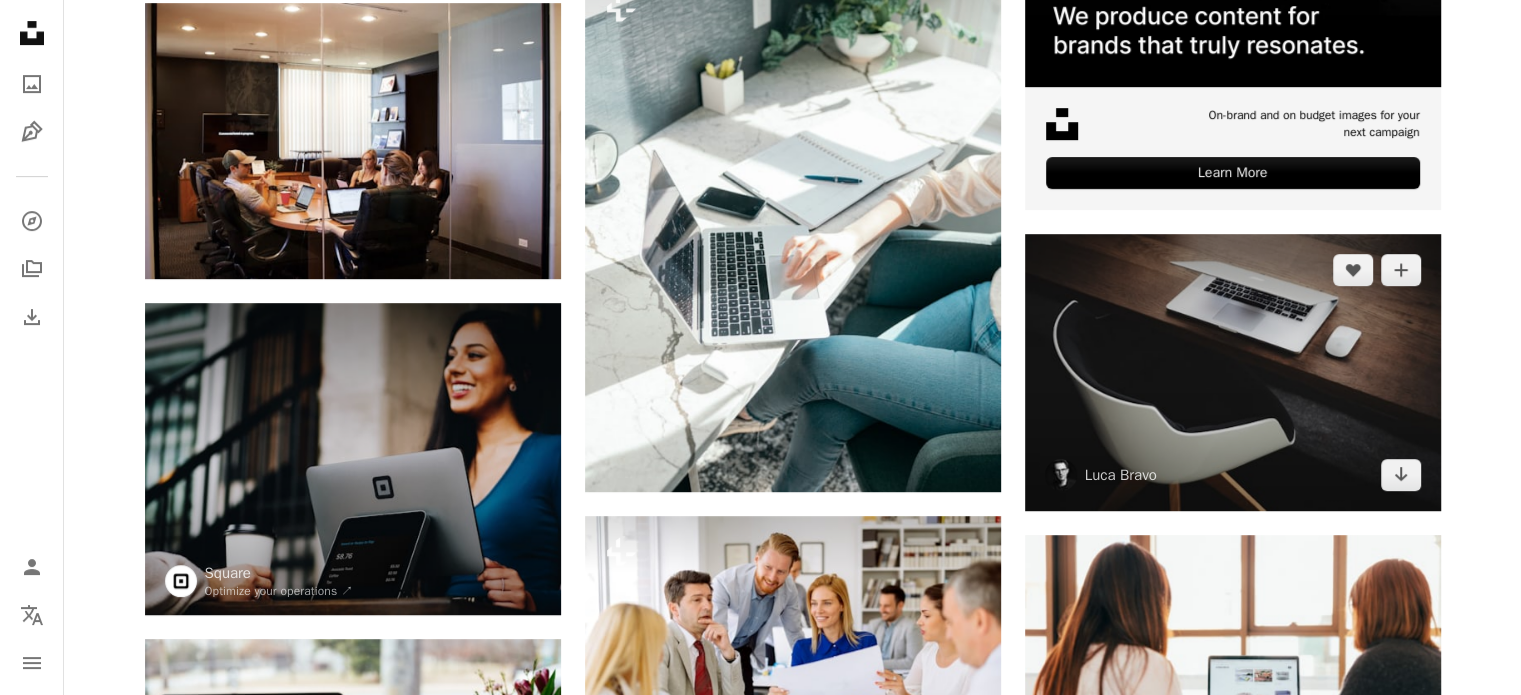 scroll, scrollTop: 800, scrollLeft: 0, axis: vertical 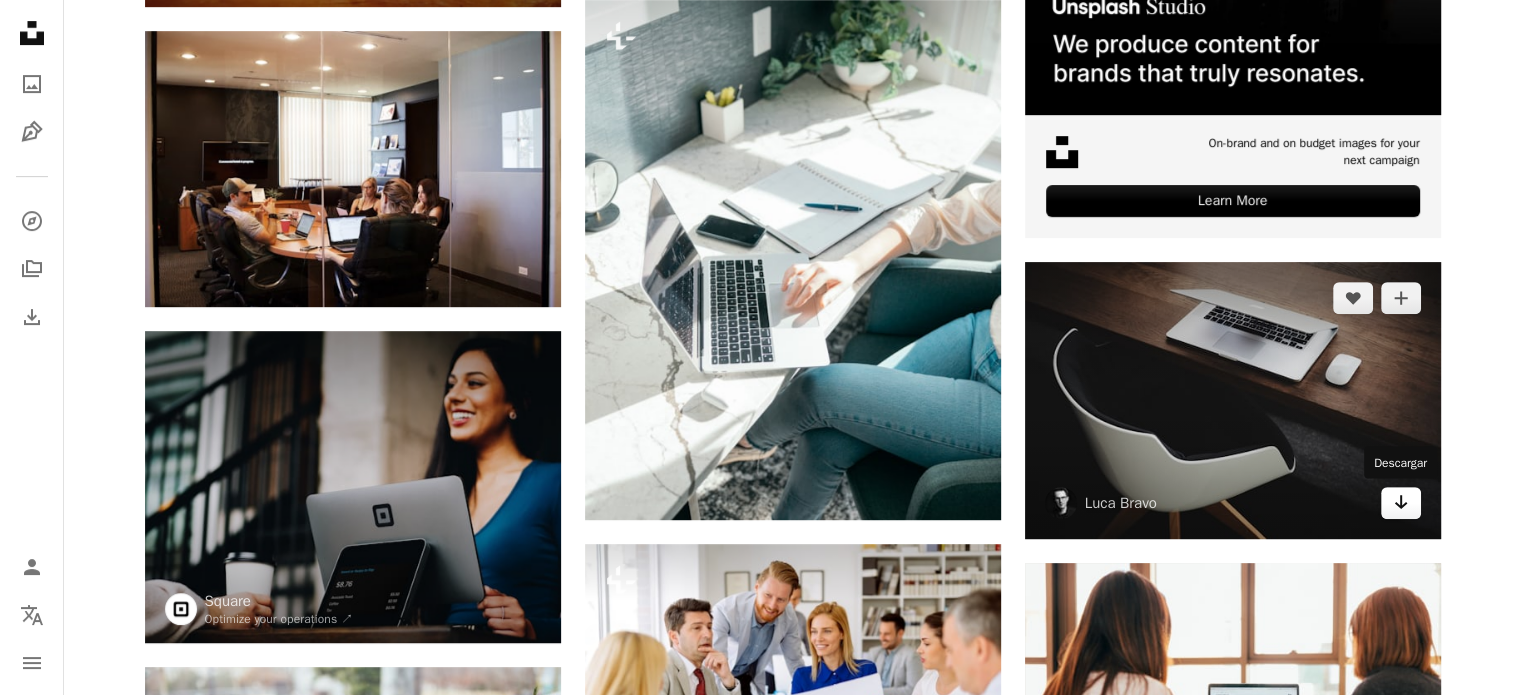 click on "Arrow pointing down" at bounding box center [1401, 503] 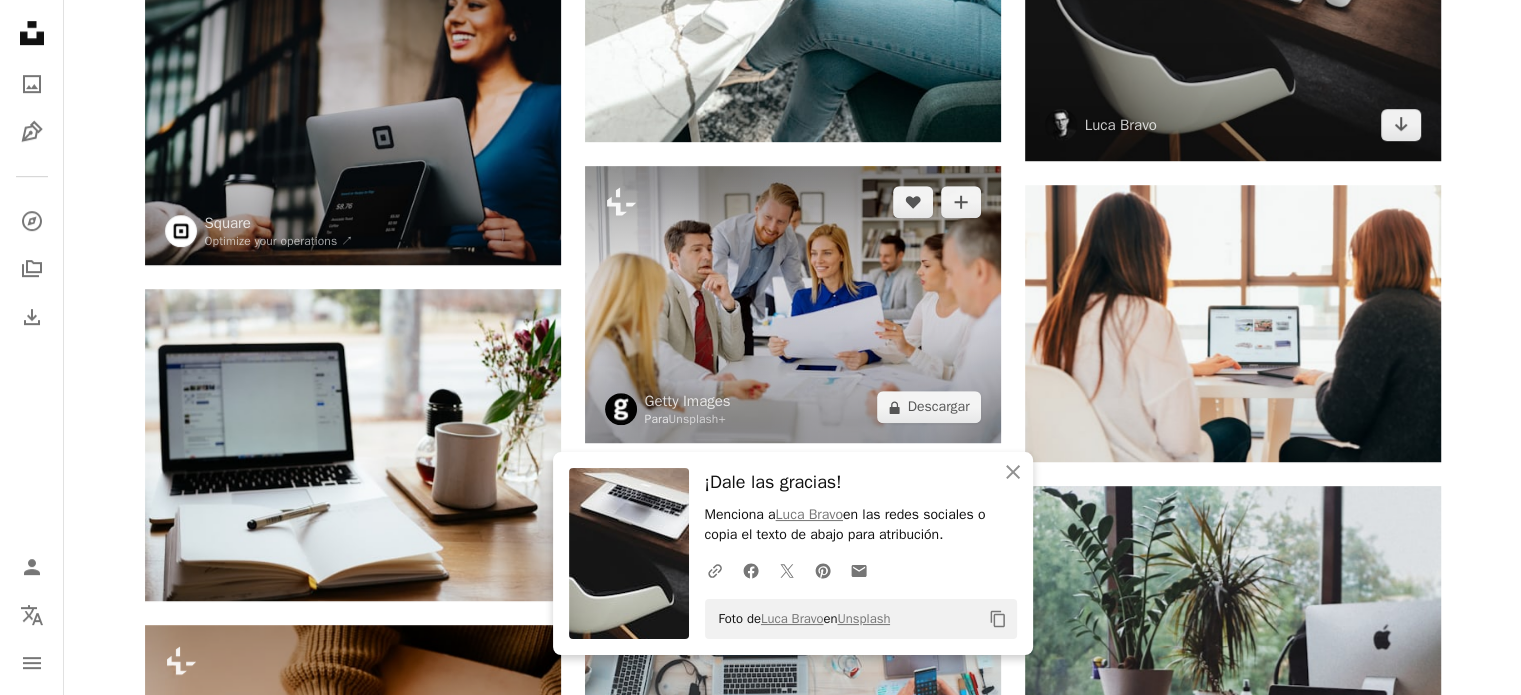 scroll, scrollTop: 1200, scrollLeft: 0, axis: vertical 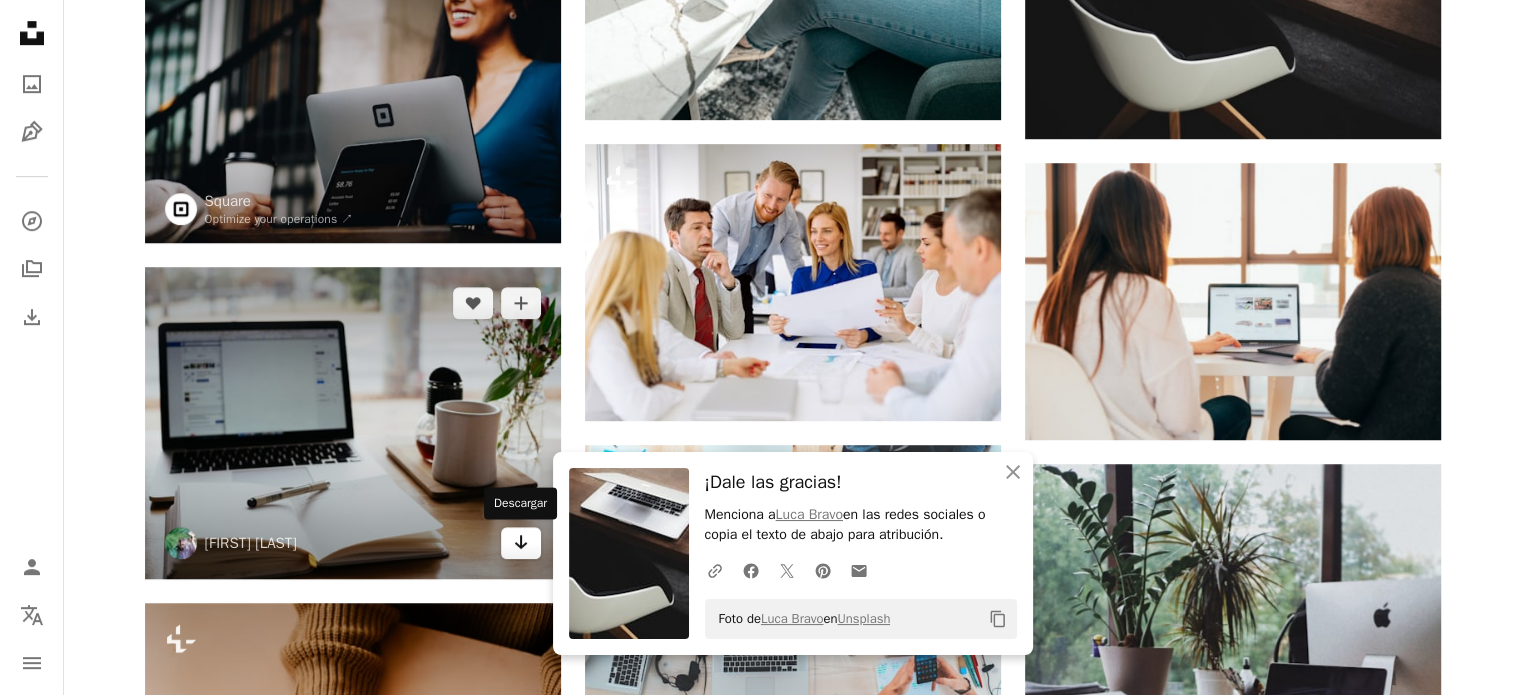 click on "Arrow pointing down" at bounding box center (521, 543) 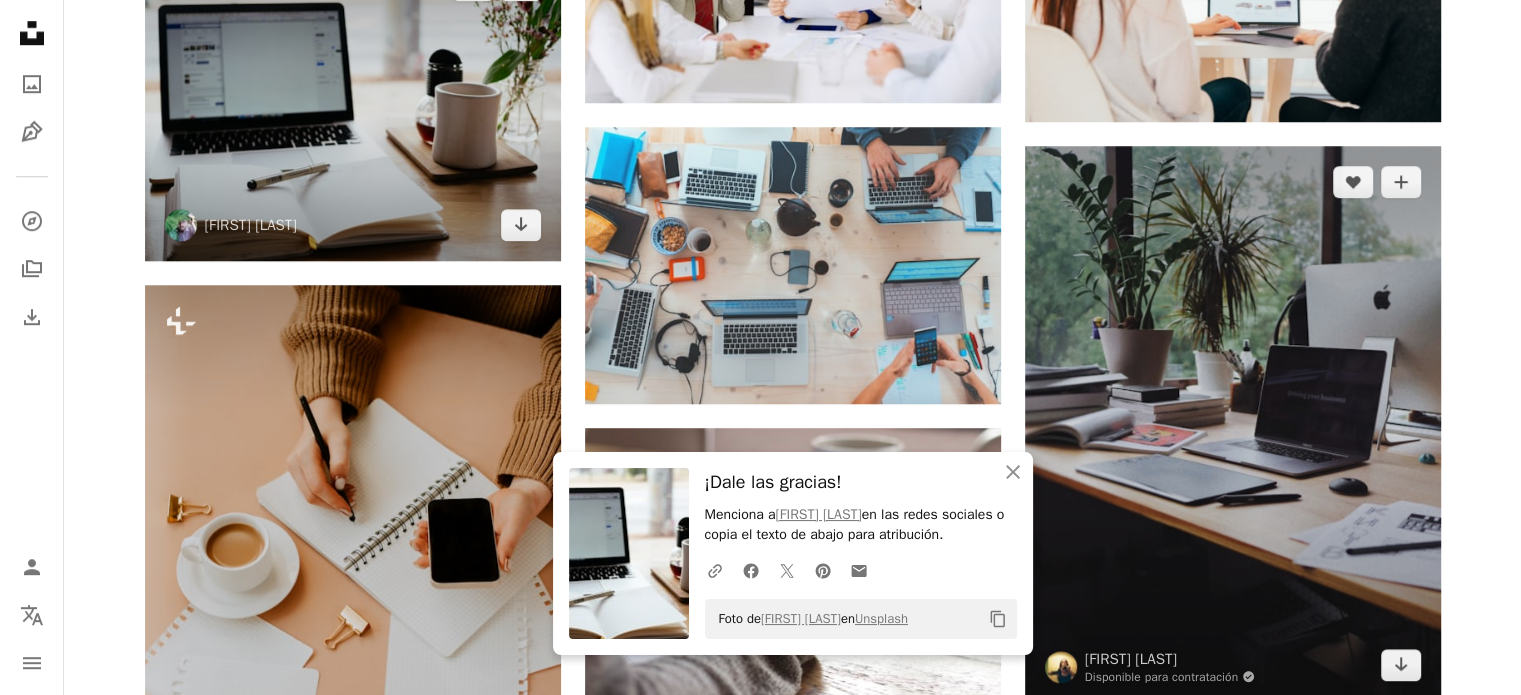 scroll, scrollTop: 1600, scrollLeft: 0, axis: vertical 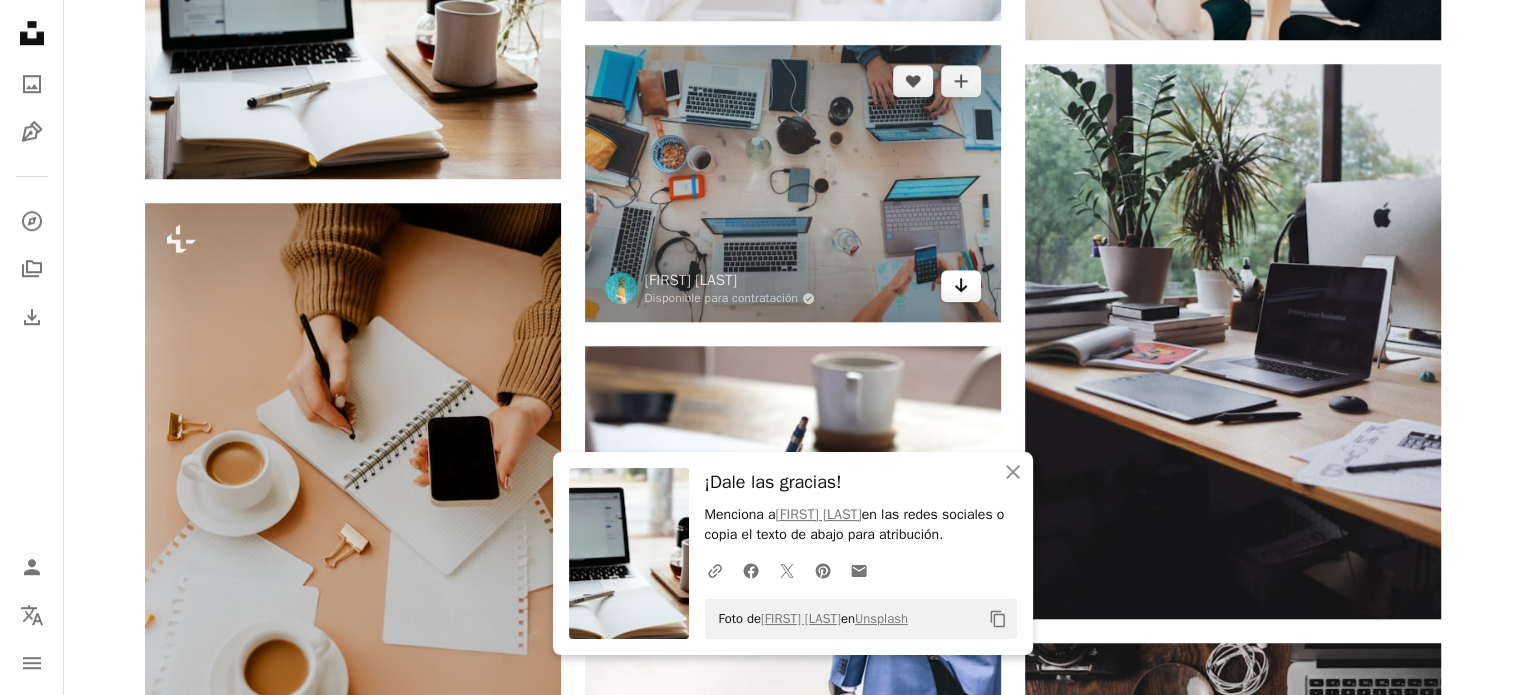 click on "Arrow pointing down" 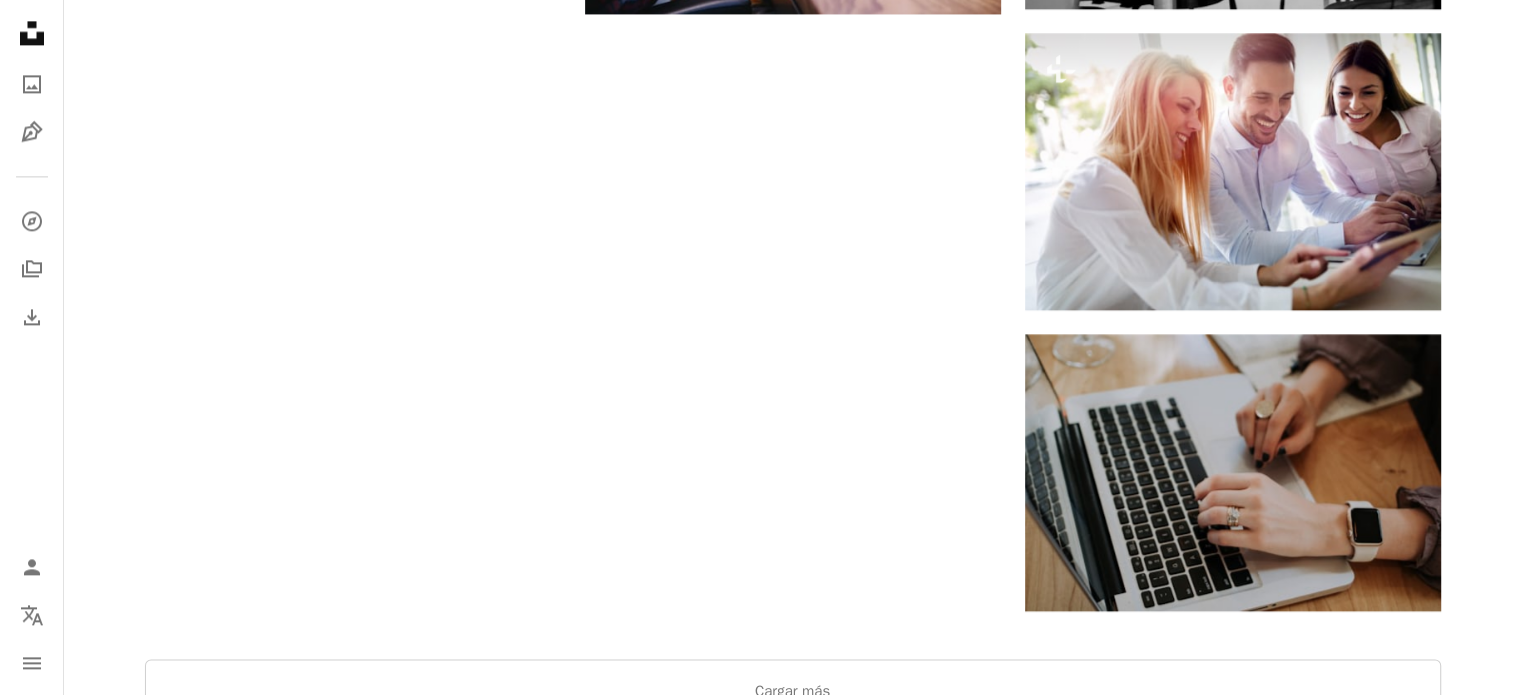 scroll, scrollTop: 2900, scrollLeft: 0, axis: vertical 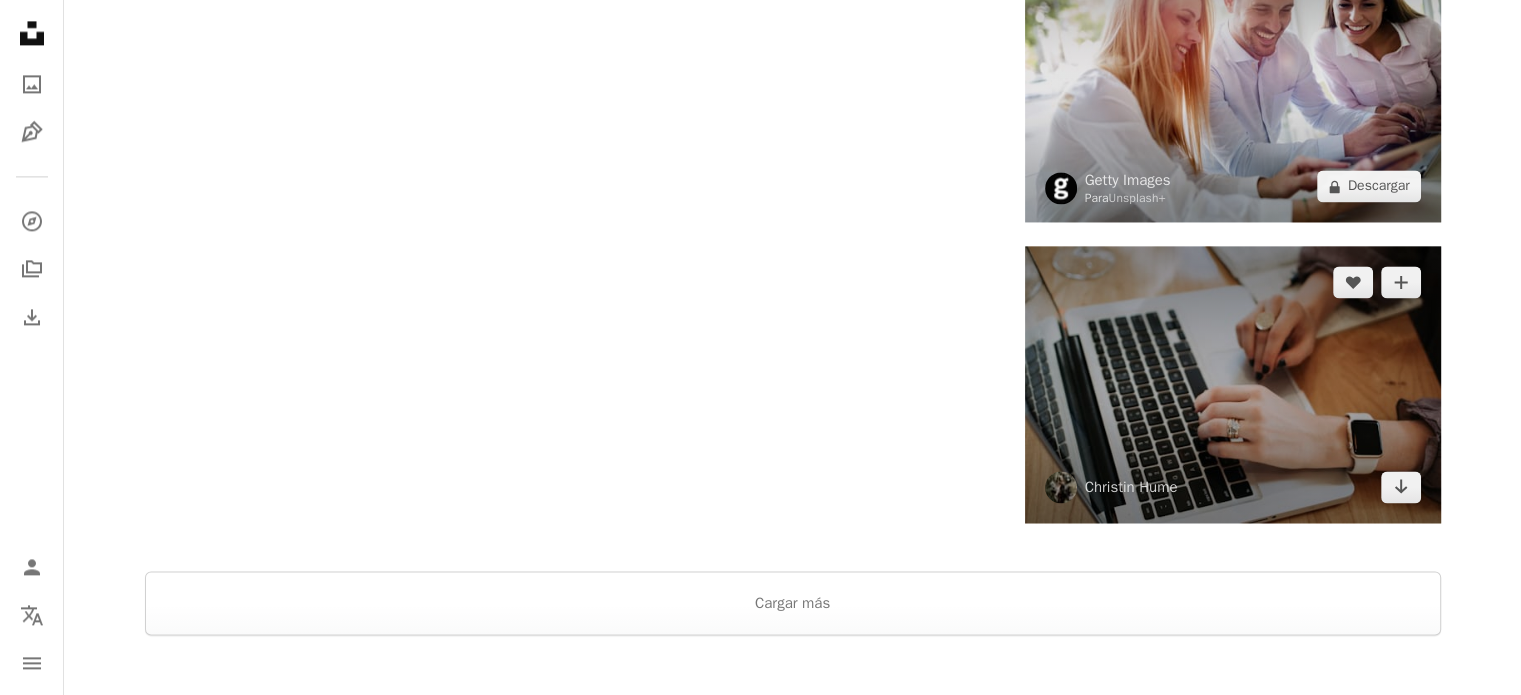 drag, startPoint x: 1409, startPoint y: 488, endPoint x: 1282, endPoint y: 196, distance: 318.42267 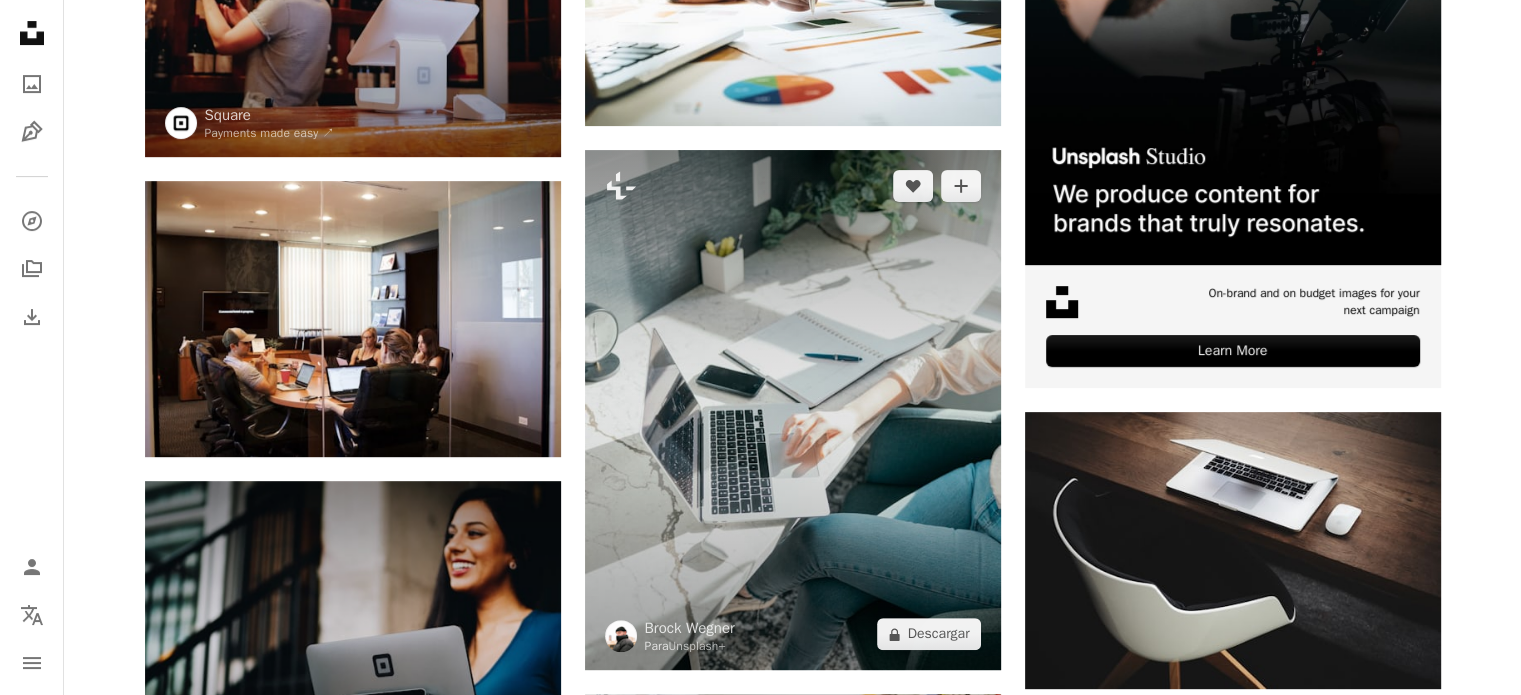 scroll, scrollTop: 0, scrollLeft: 0, axis: both 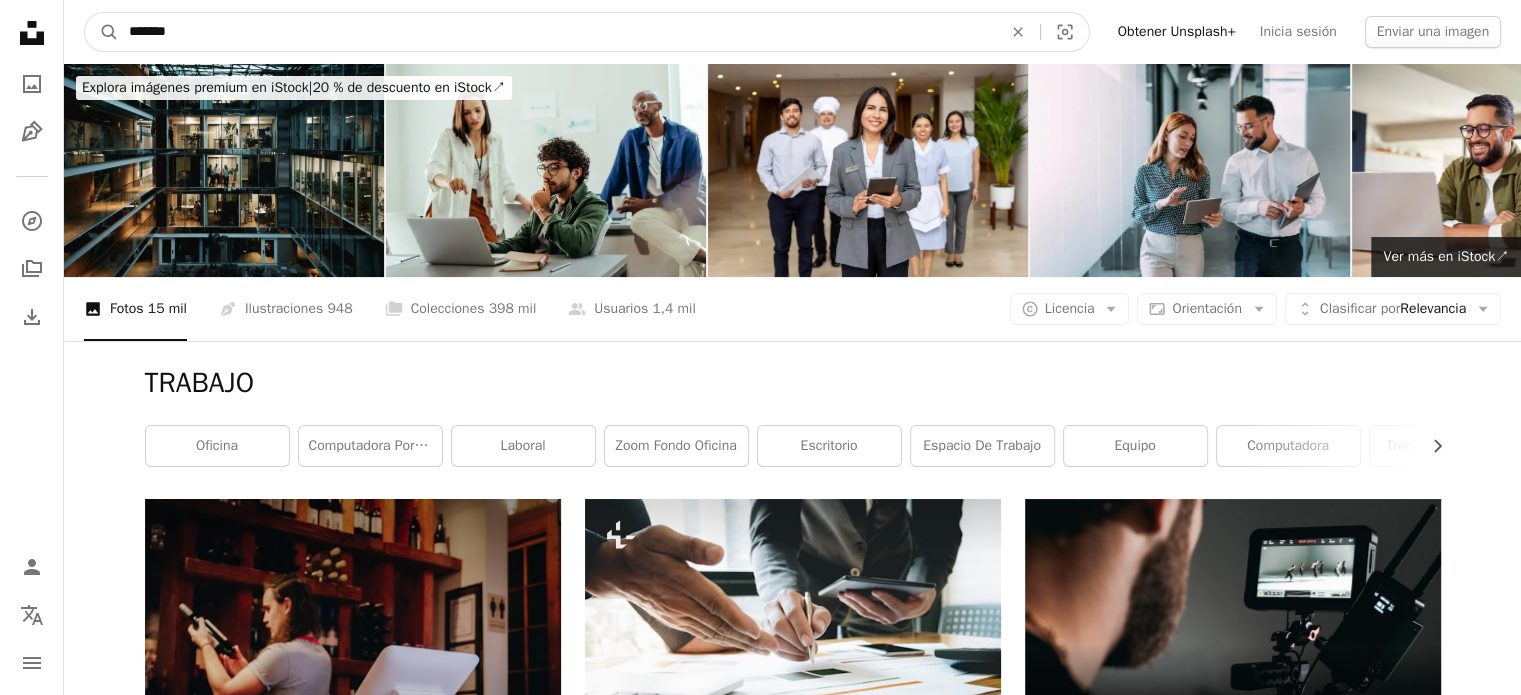 drag, startPoint x: 460, startPoint y: 39, endPoint x: 0, endPoint y: 123, distance: 467.60666 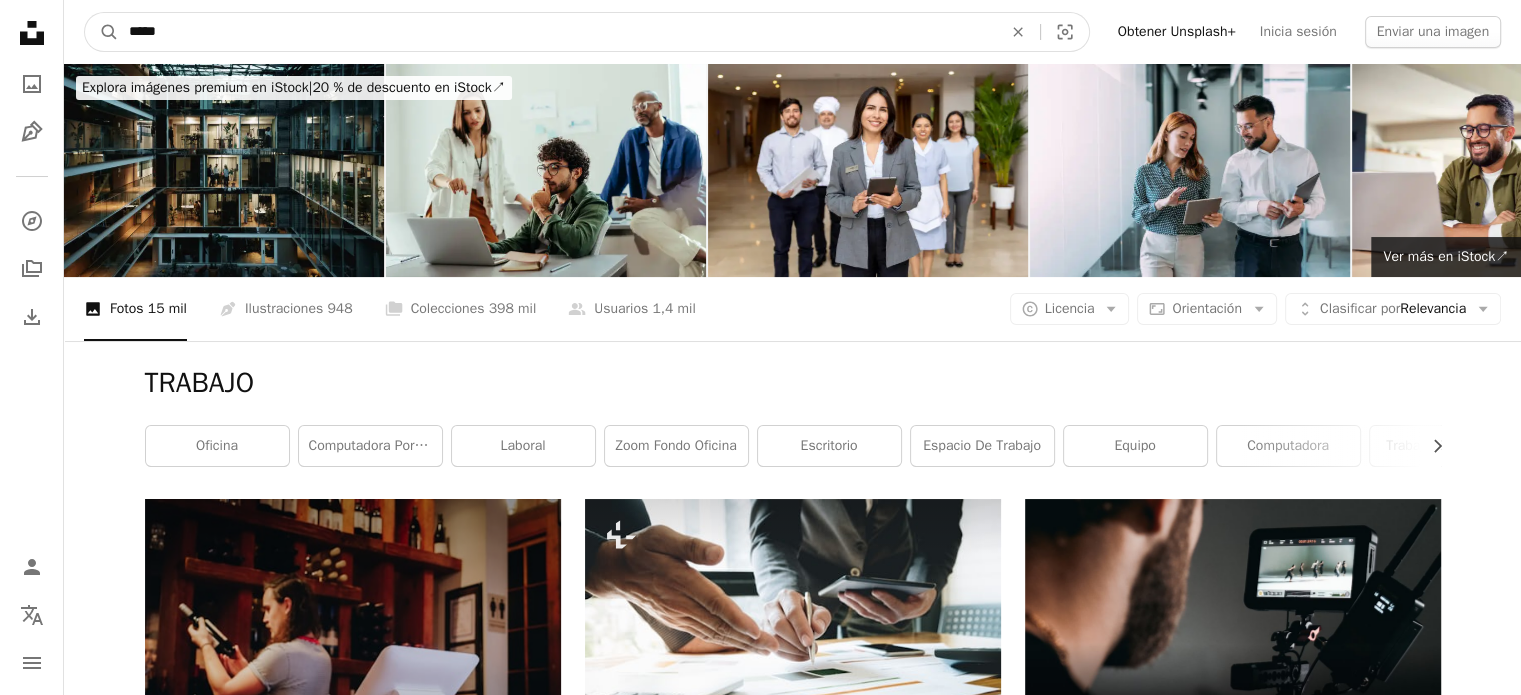 type on "******" 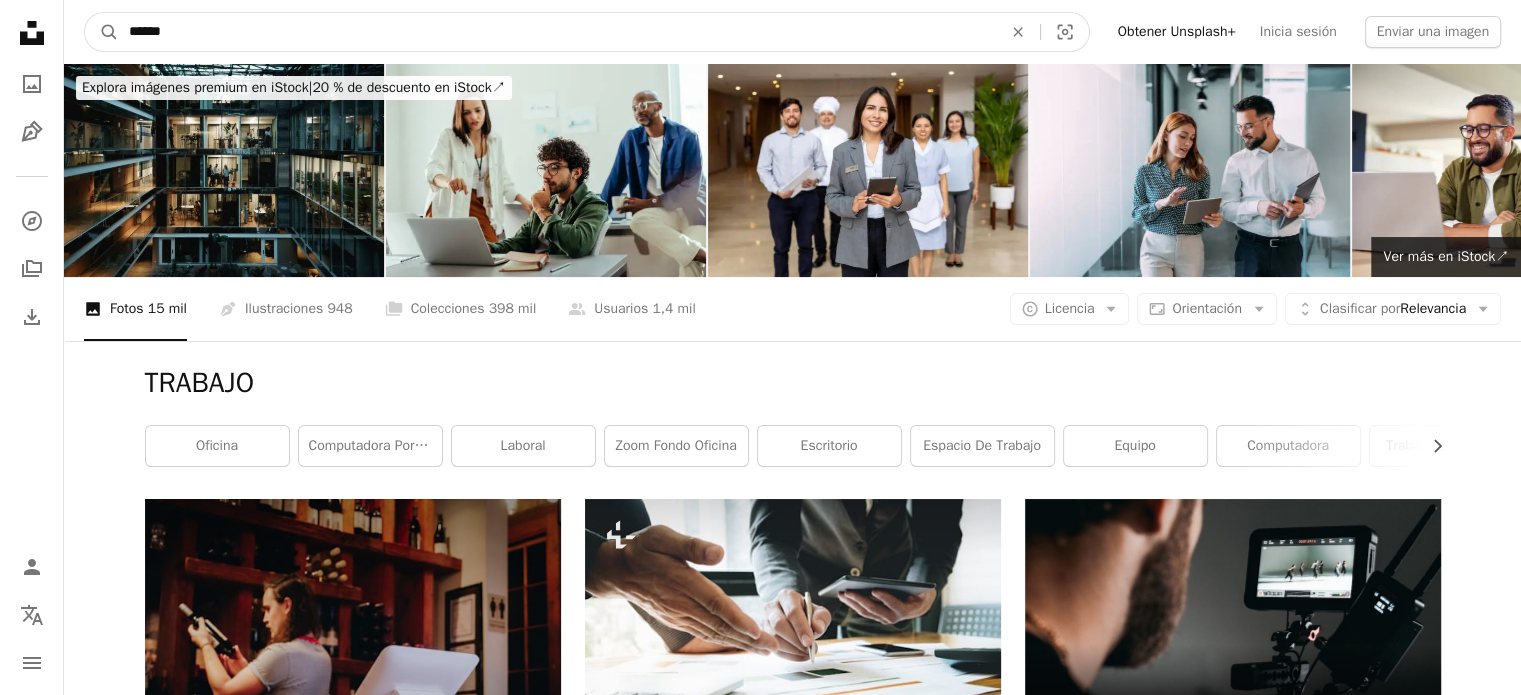click on "A magnifying glass" at bounding box center [102, 32] 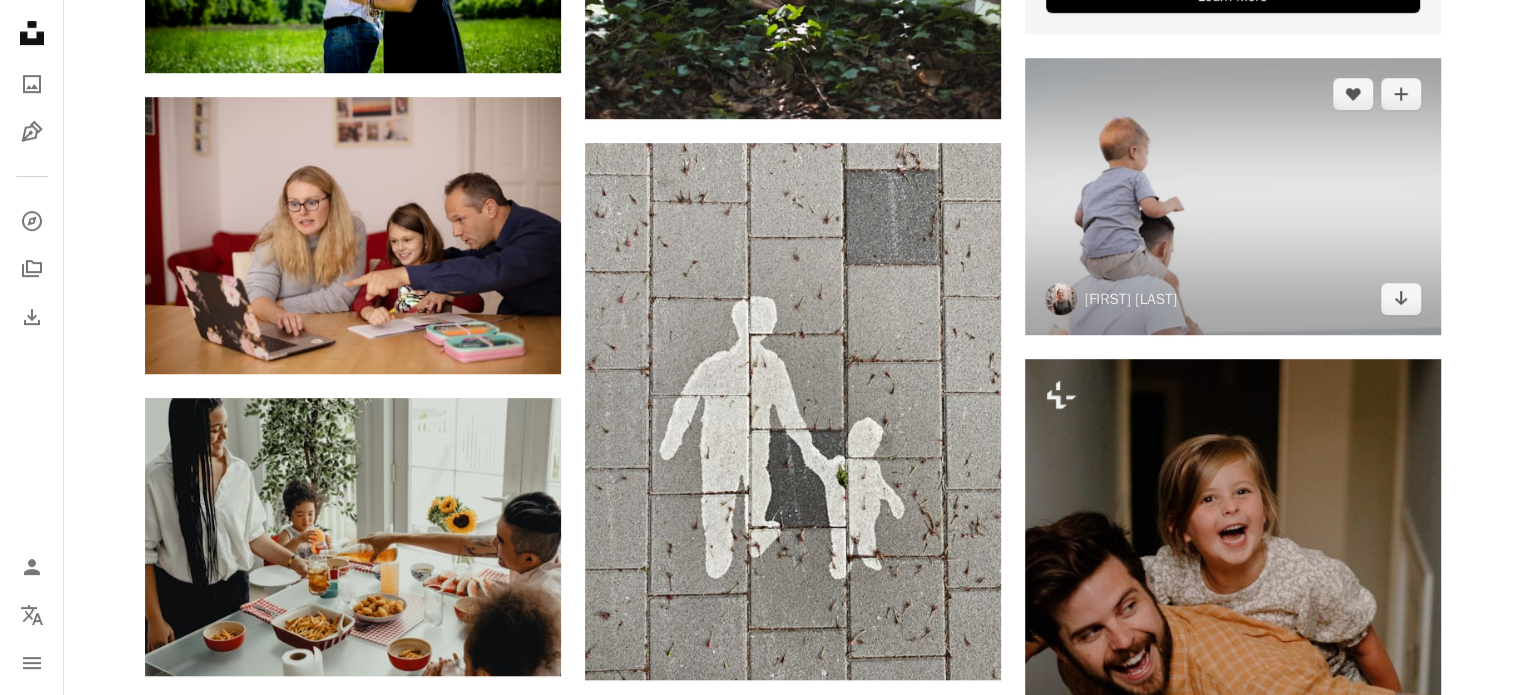 scroll, scrollTop: 1000, scrollLeft: 0, axis: vertical 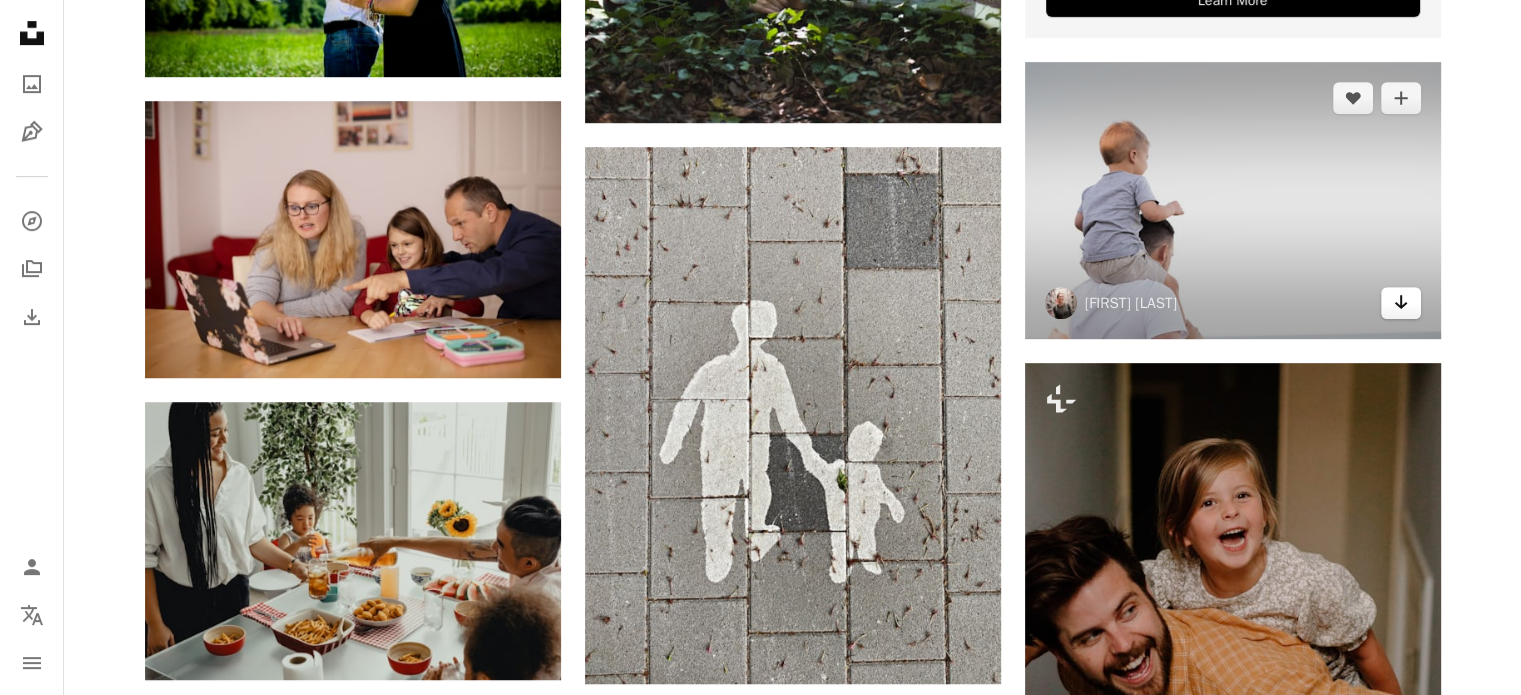 click on "Arrow pointing down" at bounding box center (1401, 303) 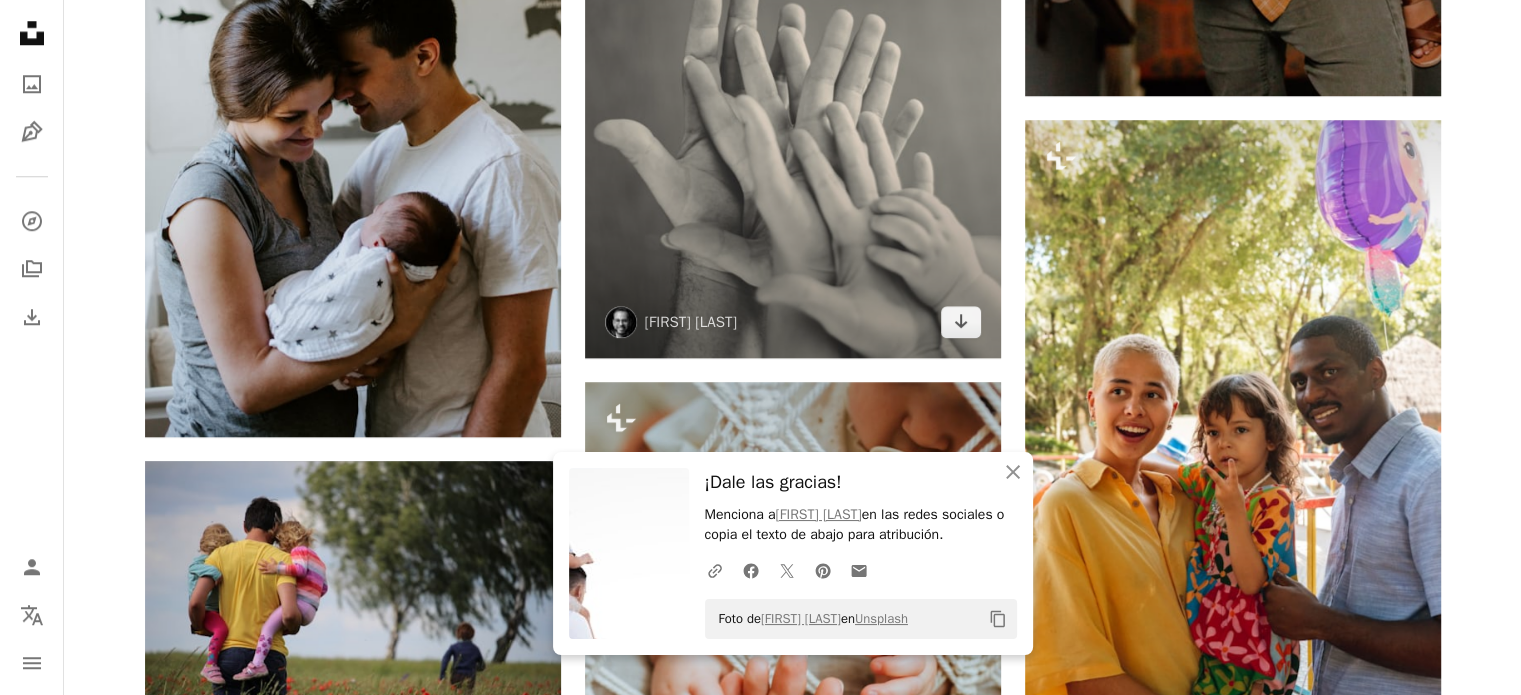 scroll, scrollTop: 1900, scrollLeft: 0, axis: vertical 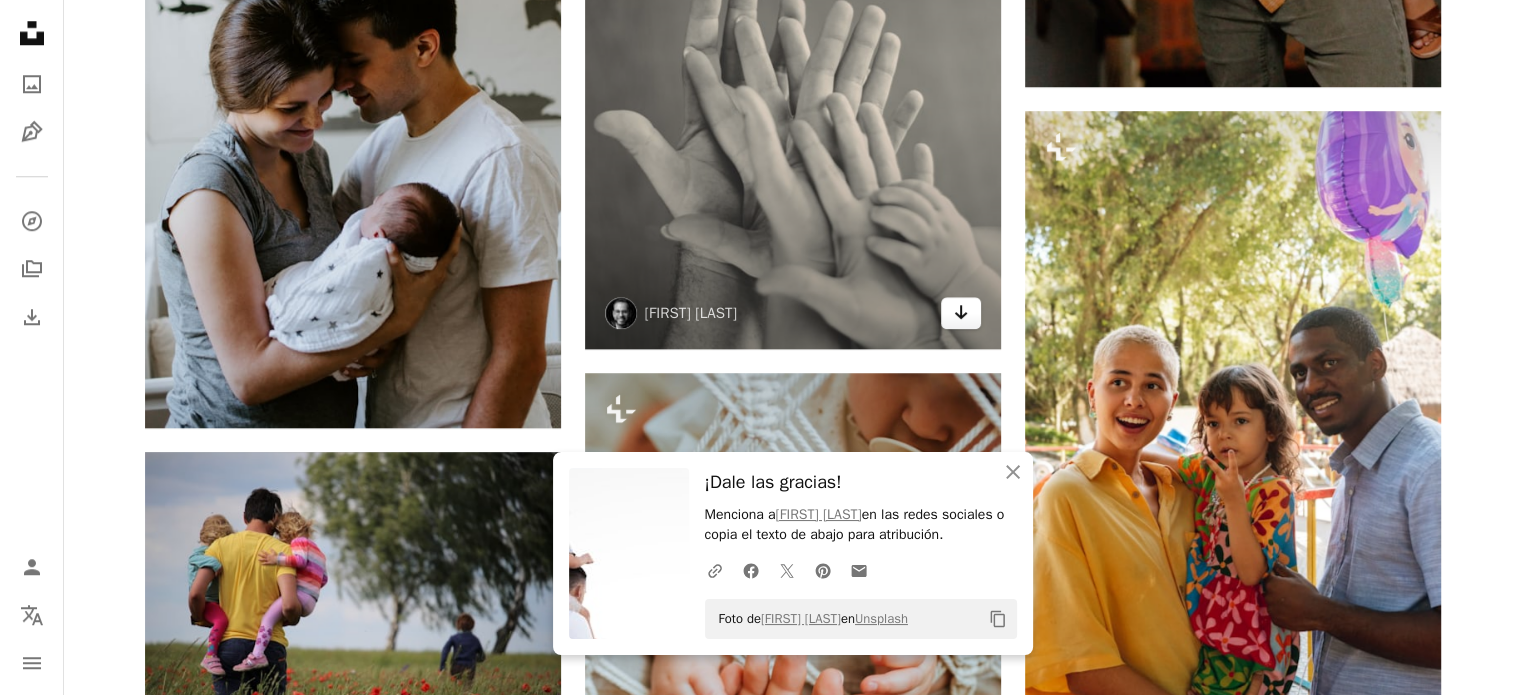 click on "Arrow pointing down" 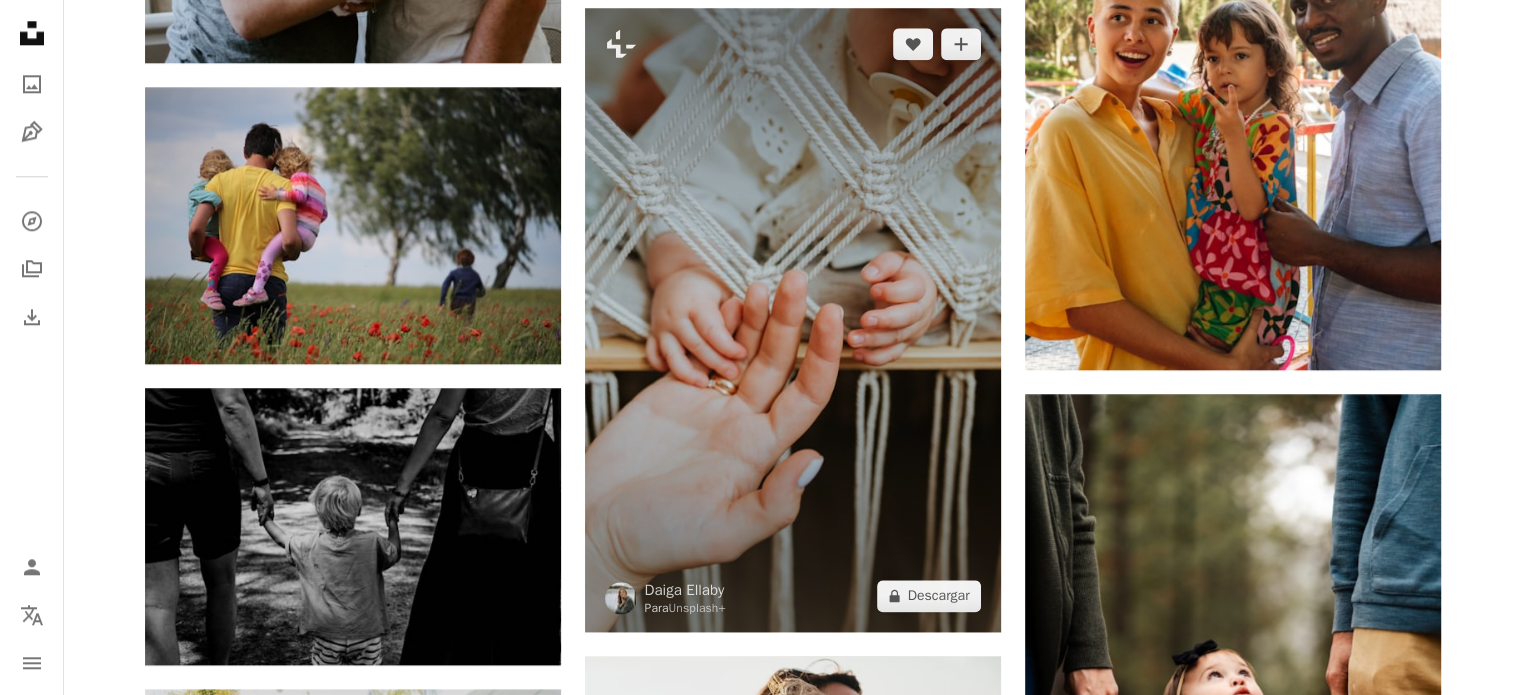 scroll, scrollTop: 2300, scrollLeft: 0, axis: vertical 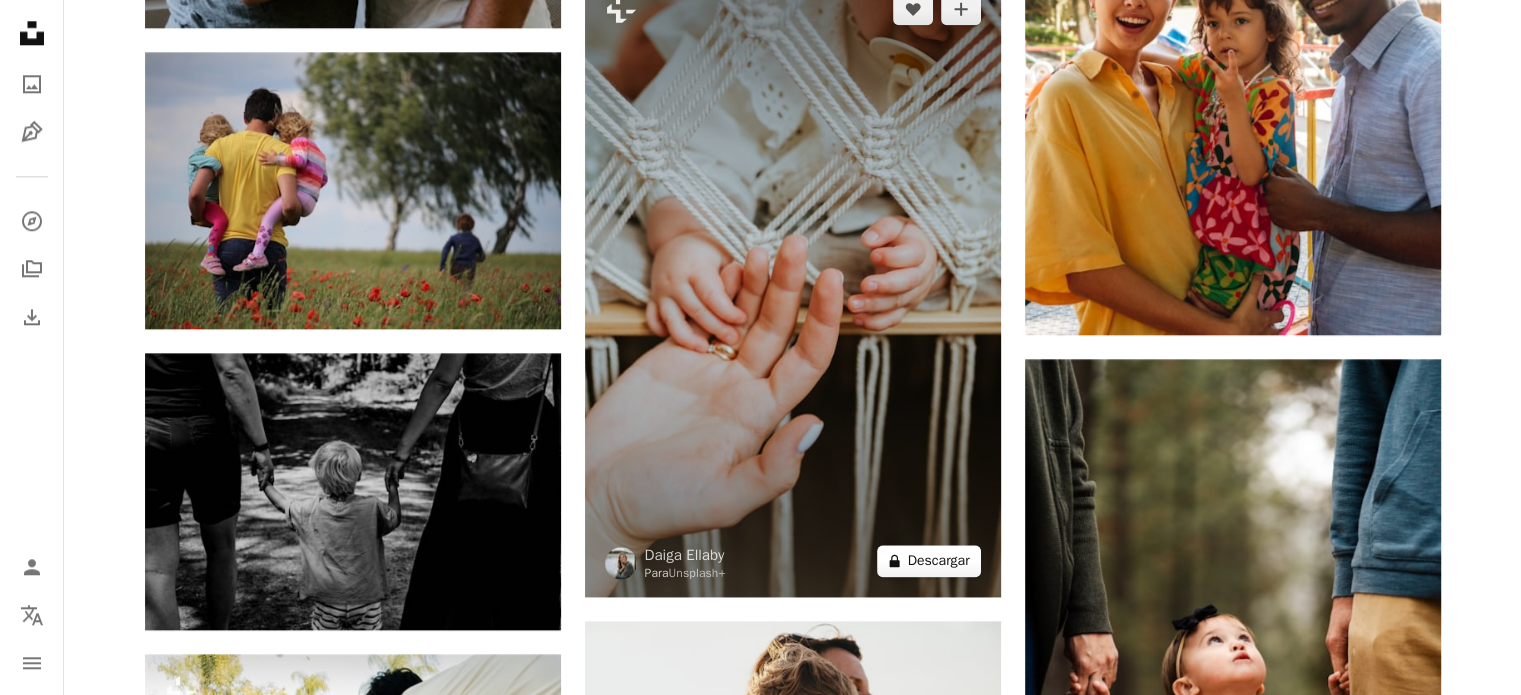 click on "A lock Descargar" at bounding box center (929, 561) 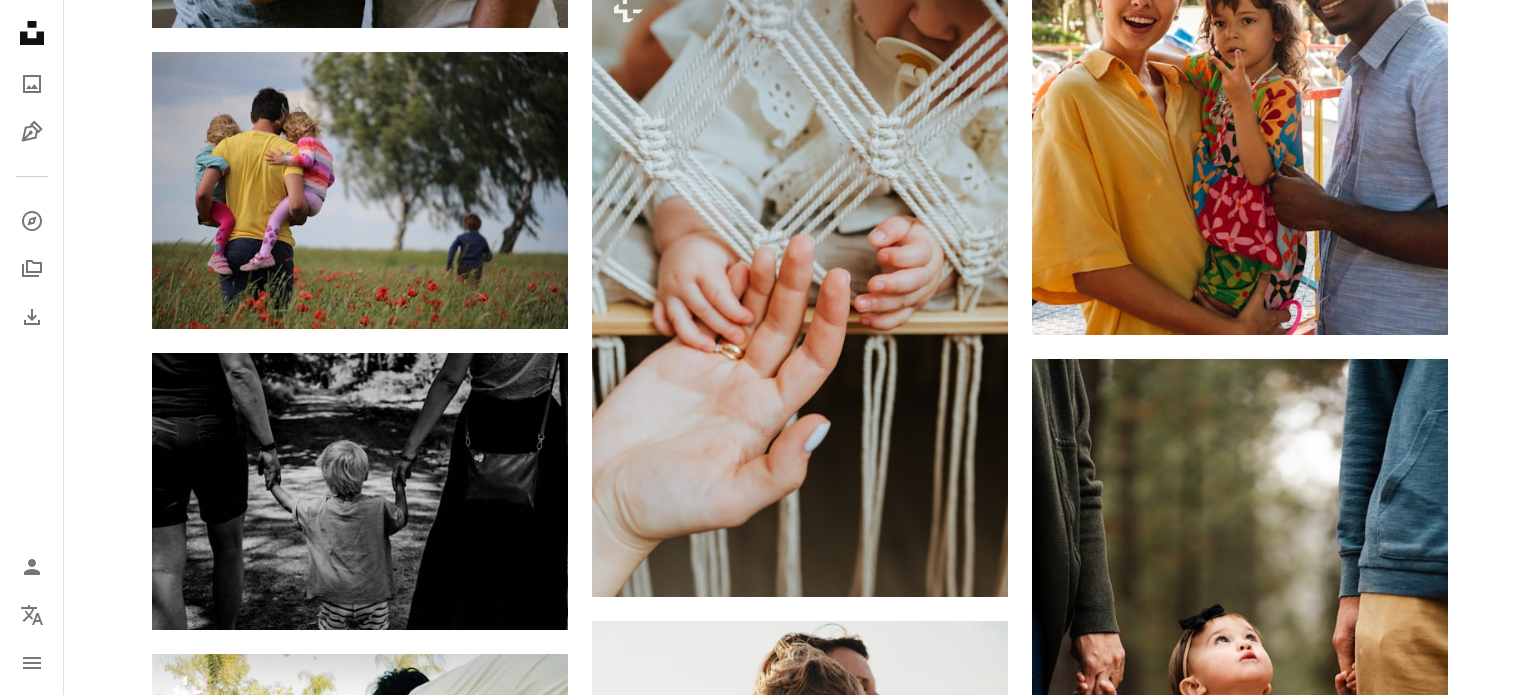 click on "An X shape Imágenes premium, listas para usar. Obtén acceso ilimitado. A plus sign Contenido solo para miembros añadido mensualmente A plus sign Descargas ilimitadas libres de derechos A plus sign Ilustraciones  Nuevo A plus sign Protecciones legales mejoradas anualmente 66 %  de descuento mensualmente 12 $   4 $ USD al mes * Obtener  Unsplash+ *Cuando se paga anualmente, se factura por adelantado  48 $ Más los impuestos aplicables. Se renueva automáticamente. Cancela cuando quieras." at bounding box center (768, 2898) 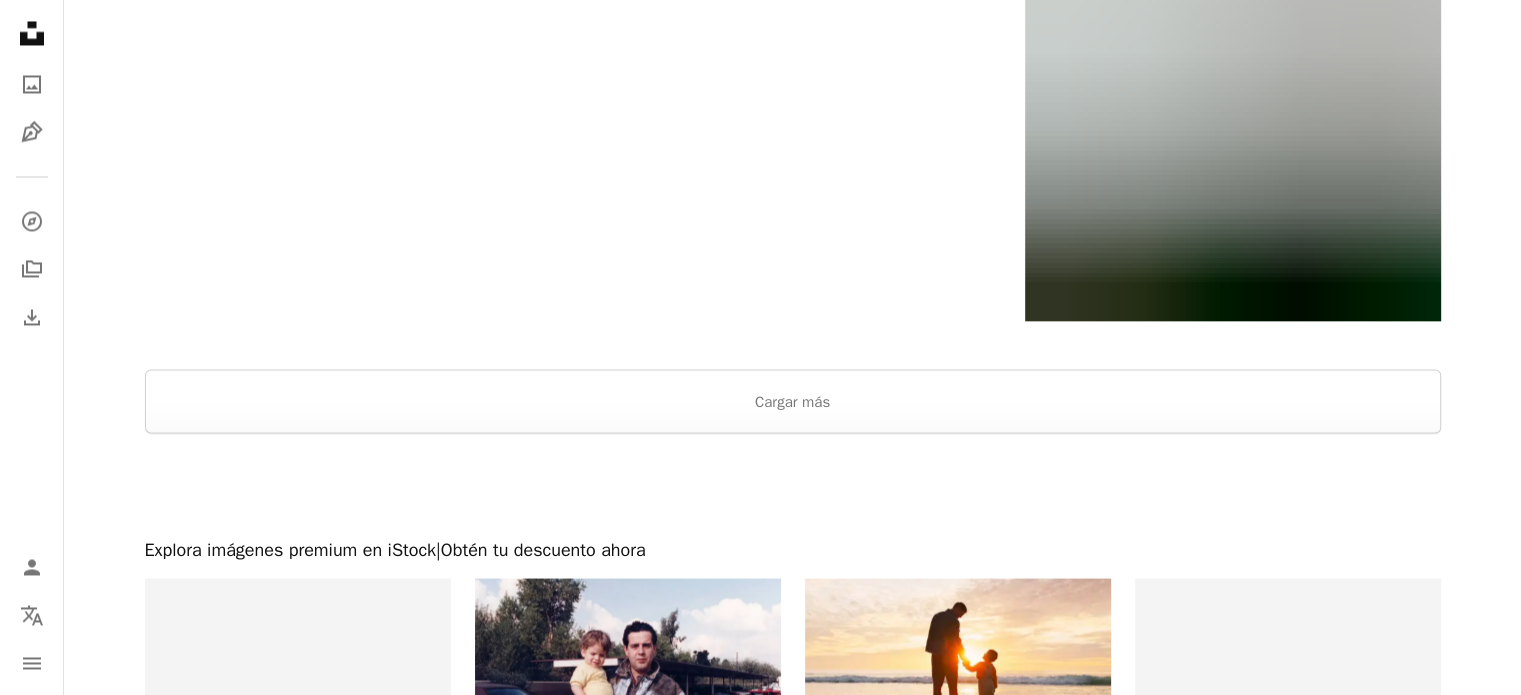 scroll, scrollTop: 3600, scrollLeft: 0, axis: vertical 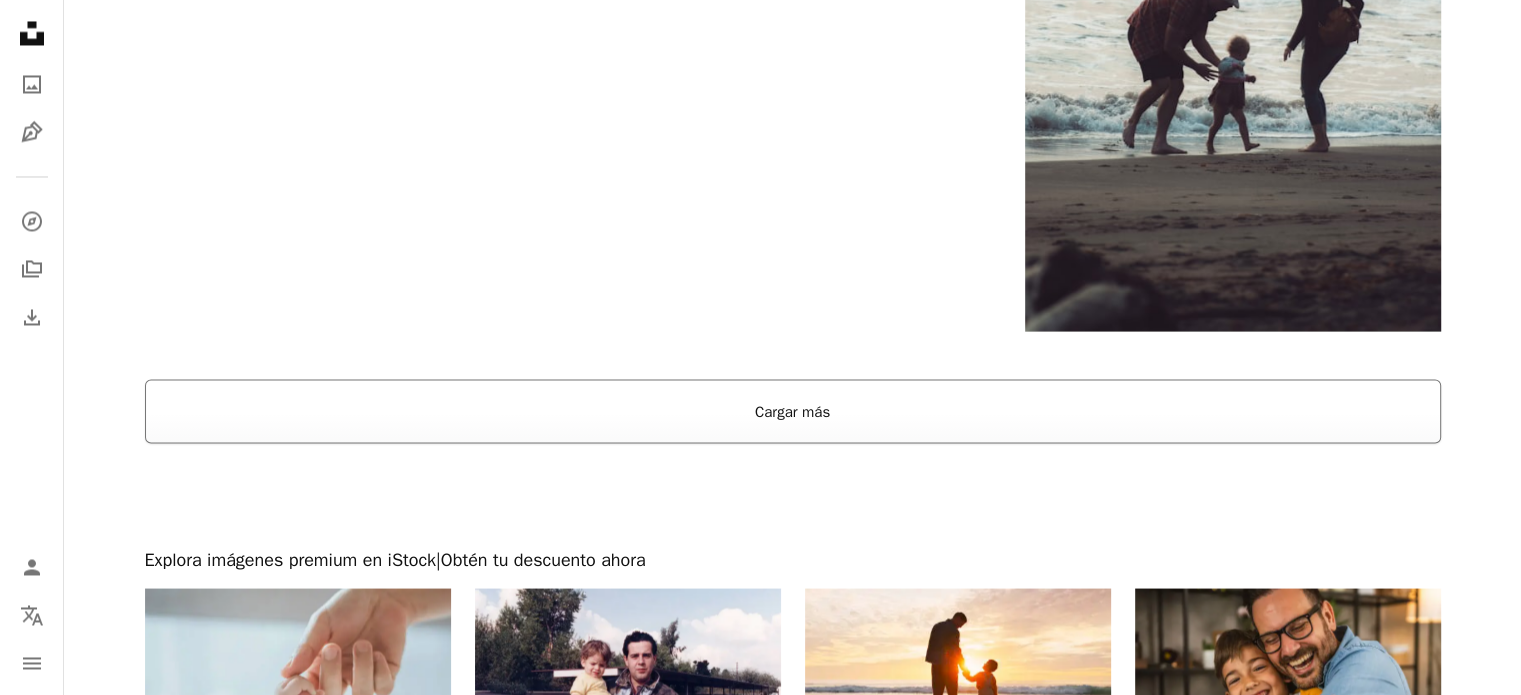 click on "Cargar más" at bounding box center (793, 411) 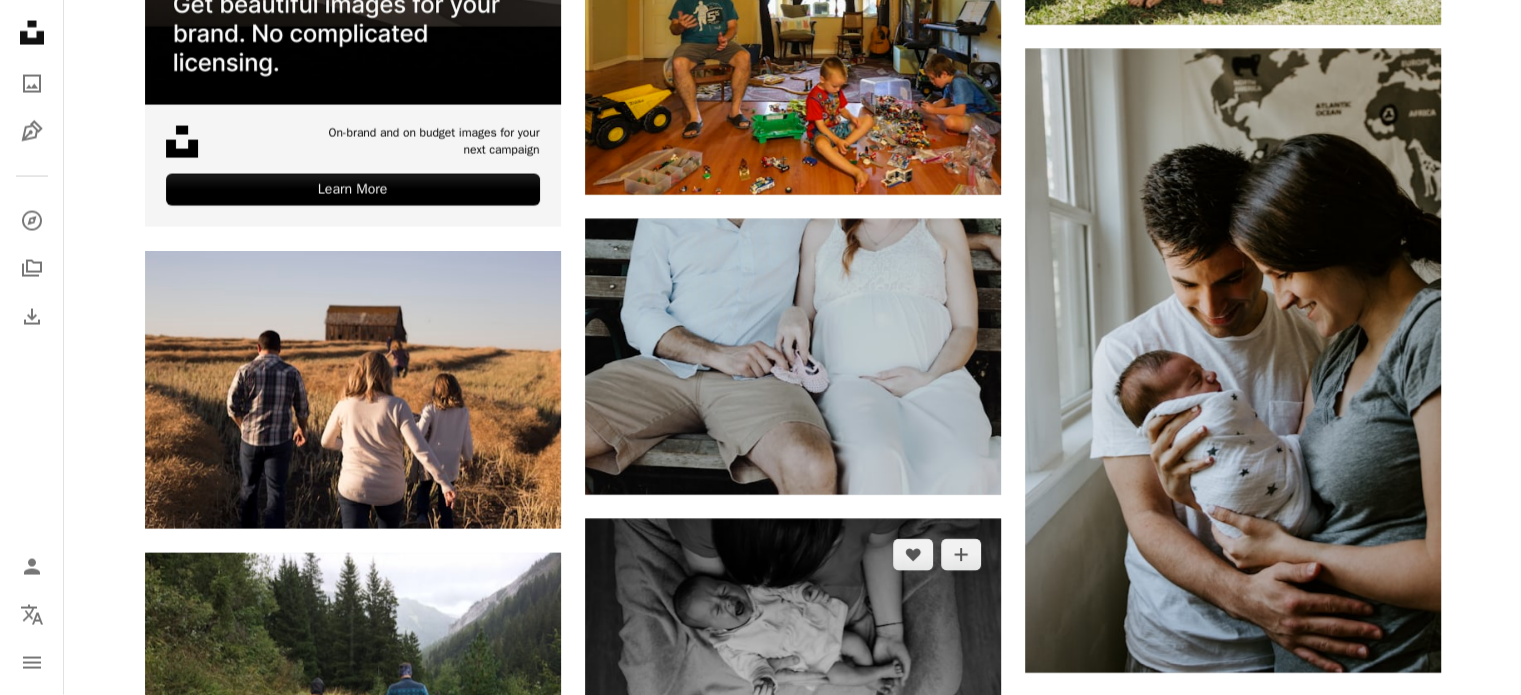 scroll, scrollTop: 4200, scrollLeft: 0, axis: vertical 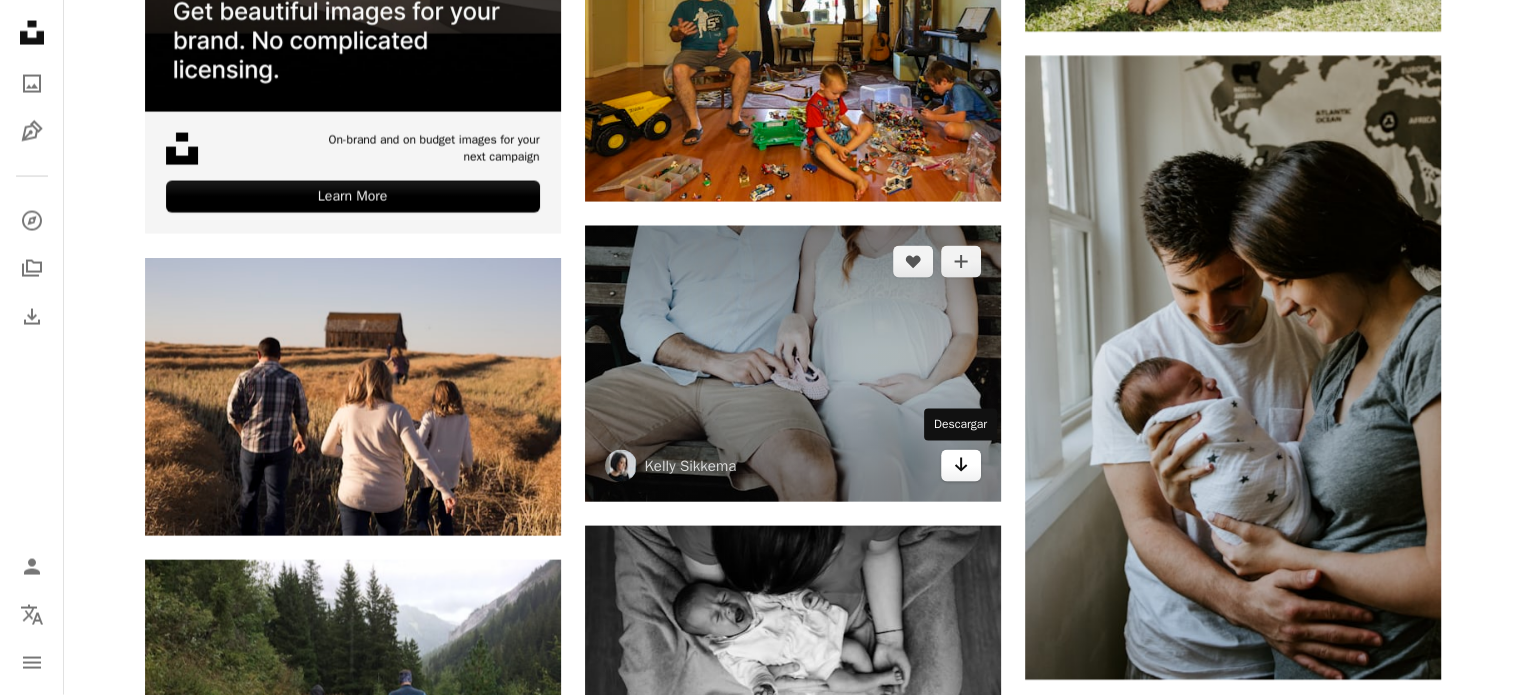 click on "Arrow pointing down" at bounding box center (961, 466) 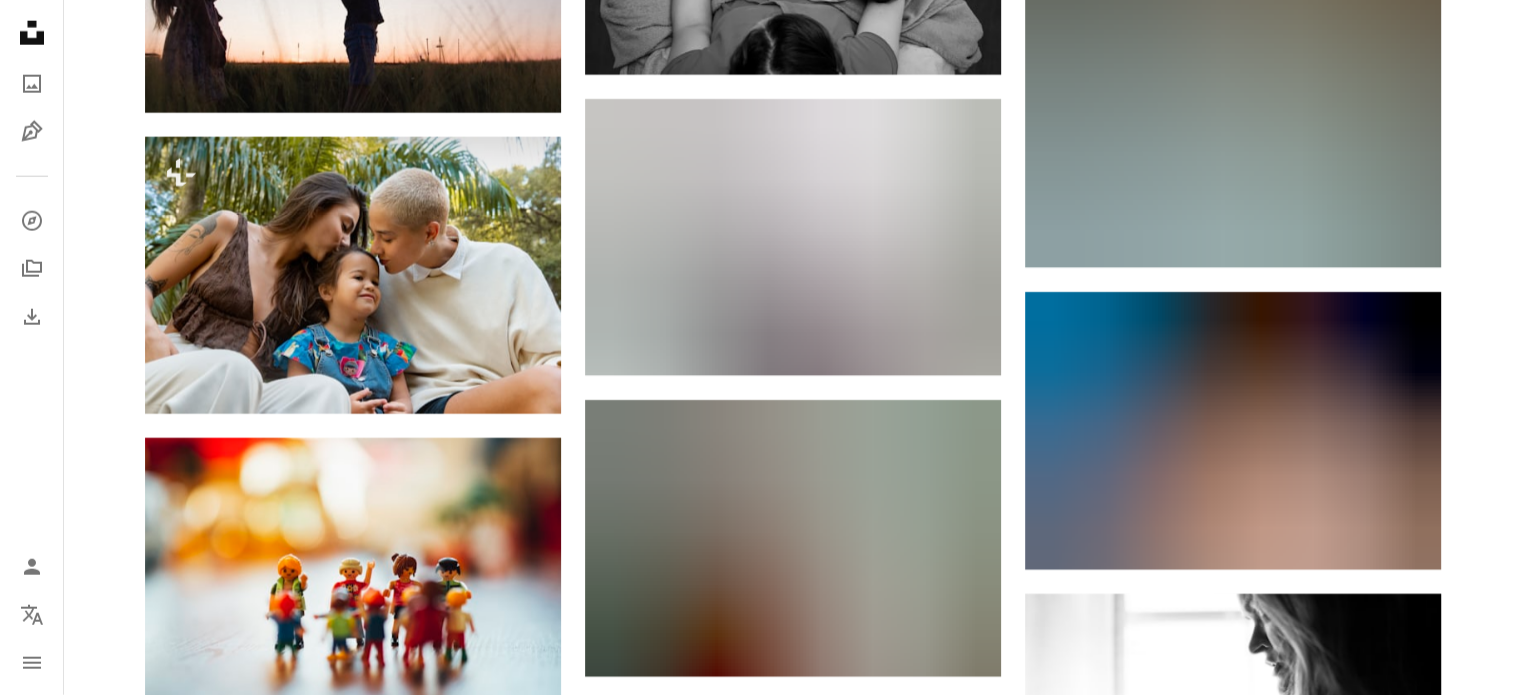 scroll, scrollTop: 5200, scrollLeft: 0, axis: vertical 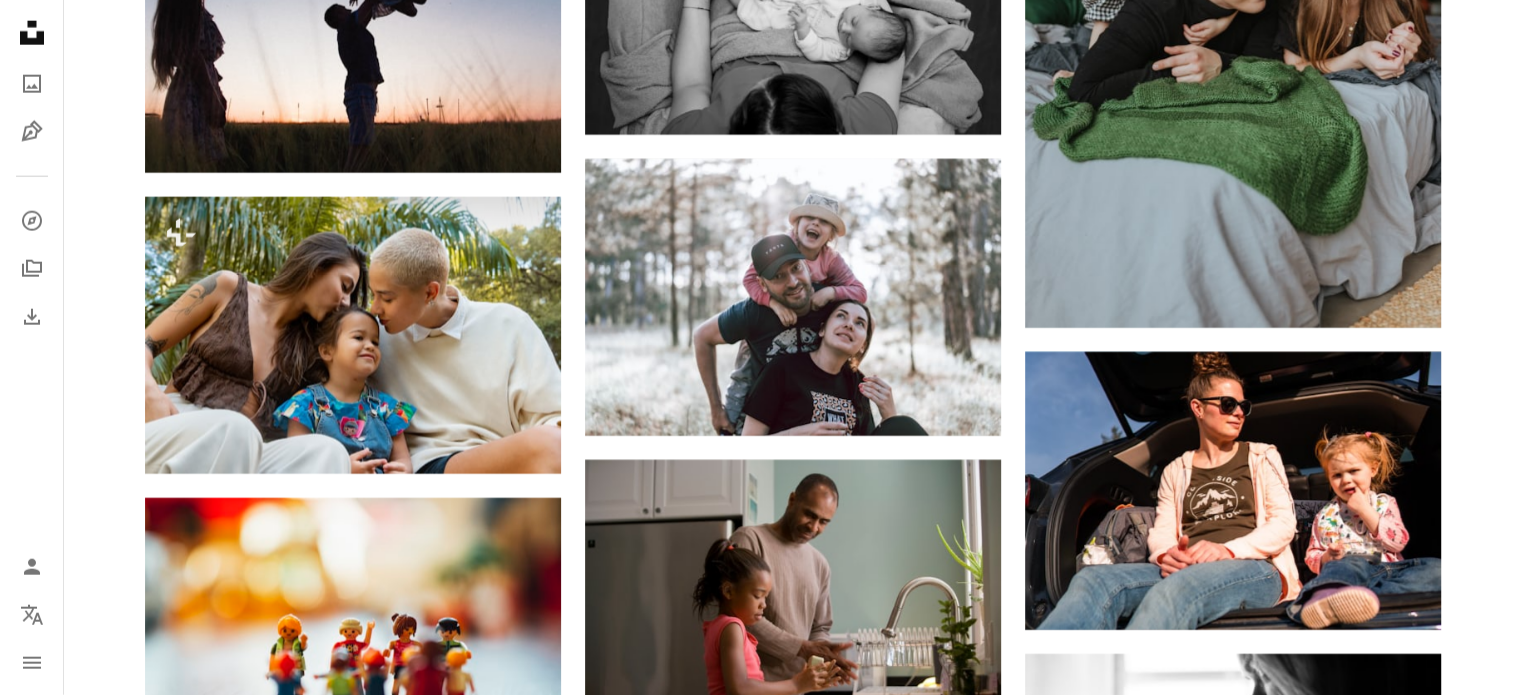 click on "Plus sign for Unsplash+ A heart A plus sign [NAME] [LAST] Para Unsplash+ A lock Descargar A heart A plus sign [NAME] [LAST] Arrow pointing down A heart A plus sign sofatutor Arrow pointing down A heart A plus sign Tyson Arrow pointing down A heart A plus sign Kelly Sikkema Arrow pointing down A heart A plus sign Juliane Liebermann Disponible para contratación A checkmark inside of a circle Arrow pointing down A heart A plus sign Nienke Burgers Arrow pointing down Plus sign for Unsplash+ A heart A plus sign [NAME] [LAST] Para Unsplash+ A lock Descargar A heart A plus sign National Cancer Institute Arrow pointing down A heart A plus sign [NAME] [LAST] Arrow pointing down –– ––– –––  –– ––– –  ––– –––  ––––  –   – –– –––  – – ––– –– –– –––– –– On-brand and on budget images for your next campaign Learn More A heart A plus sign [NAME] [LAST] 🇨🇦 Arrow pointing down A heart A plus sign [NAME] [LAST]" at bounding box center [792, -207] 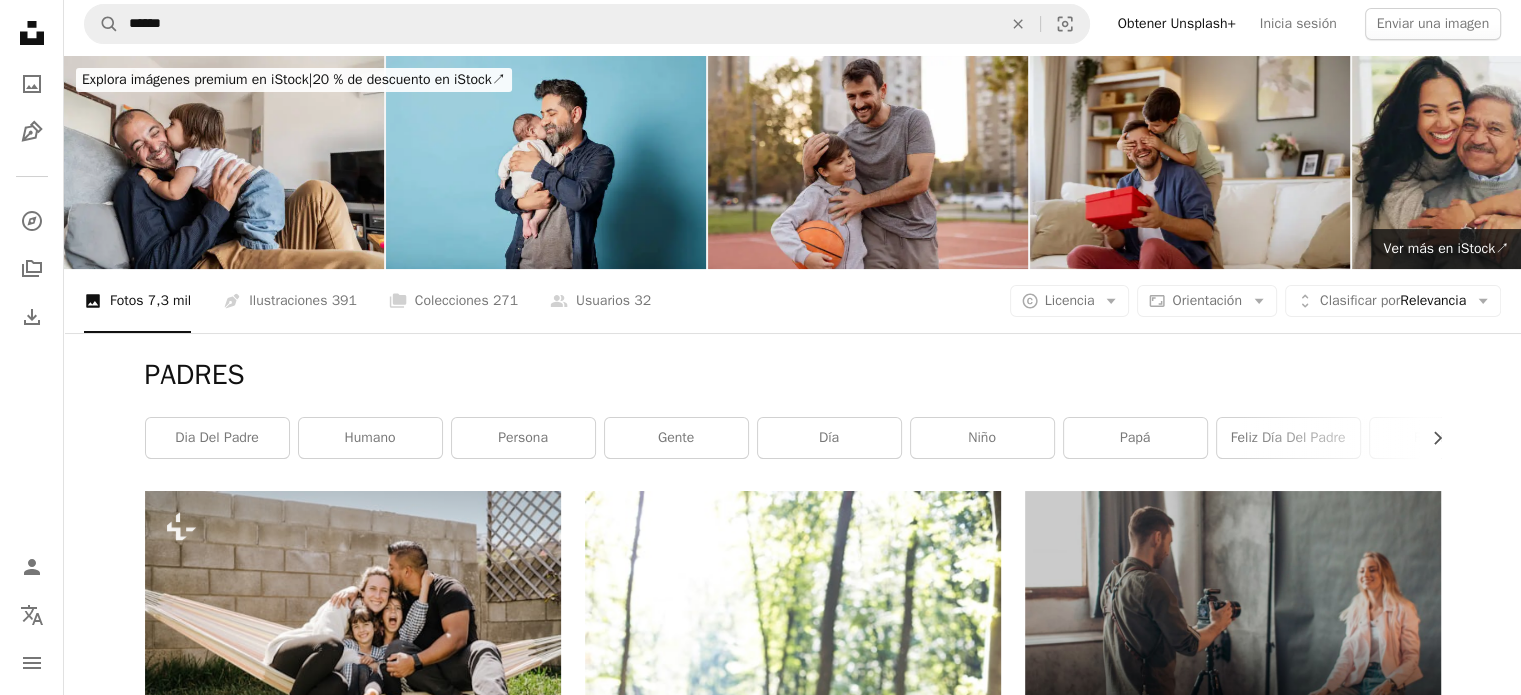 scroll, scrollTop: 0, scrollLeft: 0, axis: both 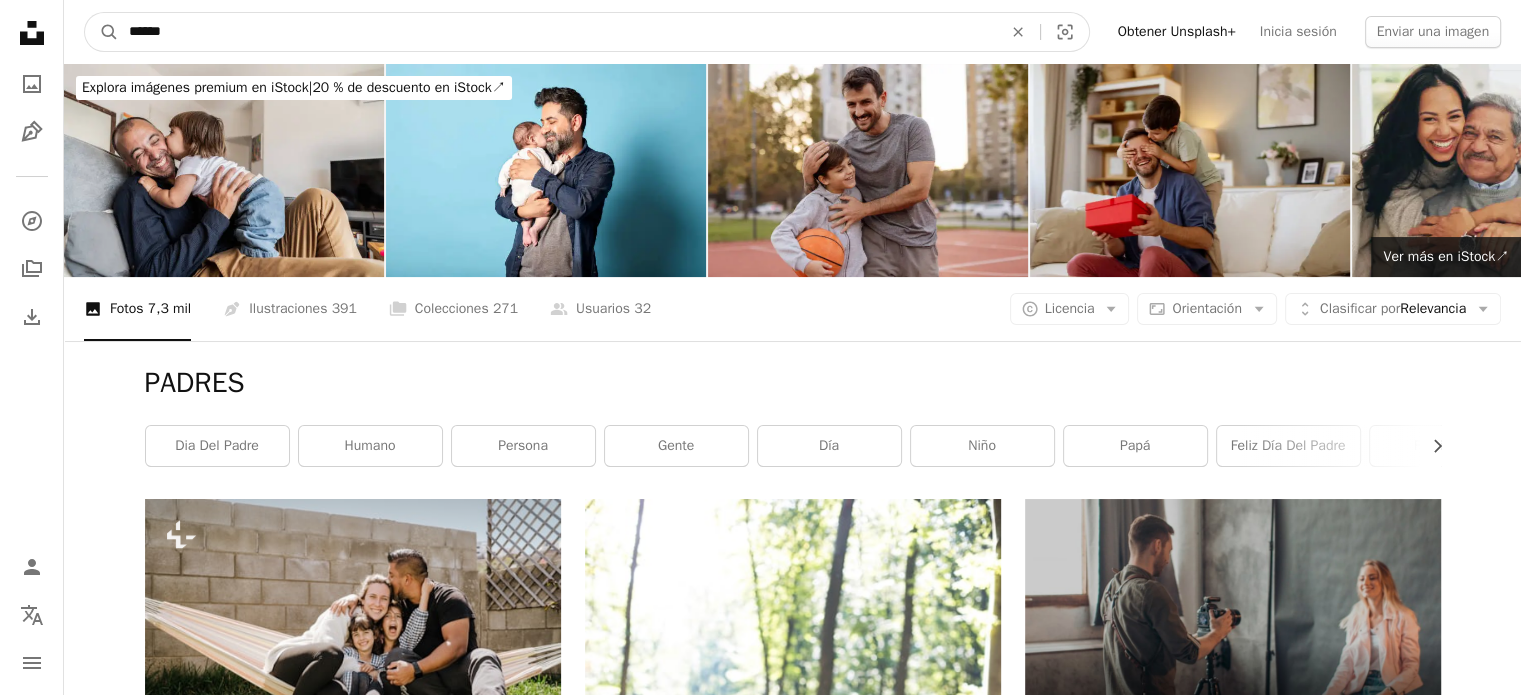 drag, startPoint x: 380, startPoint y: 21, endPoint x: 84, endPoint y: 76, distance: 301.06644 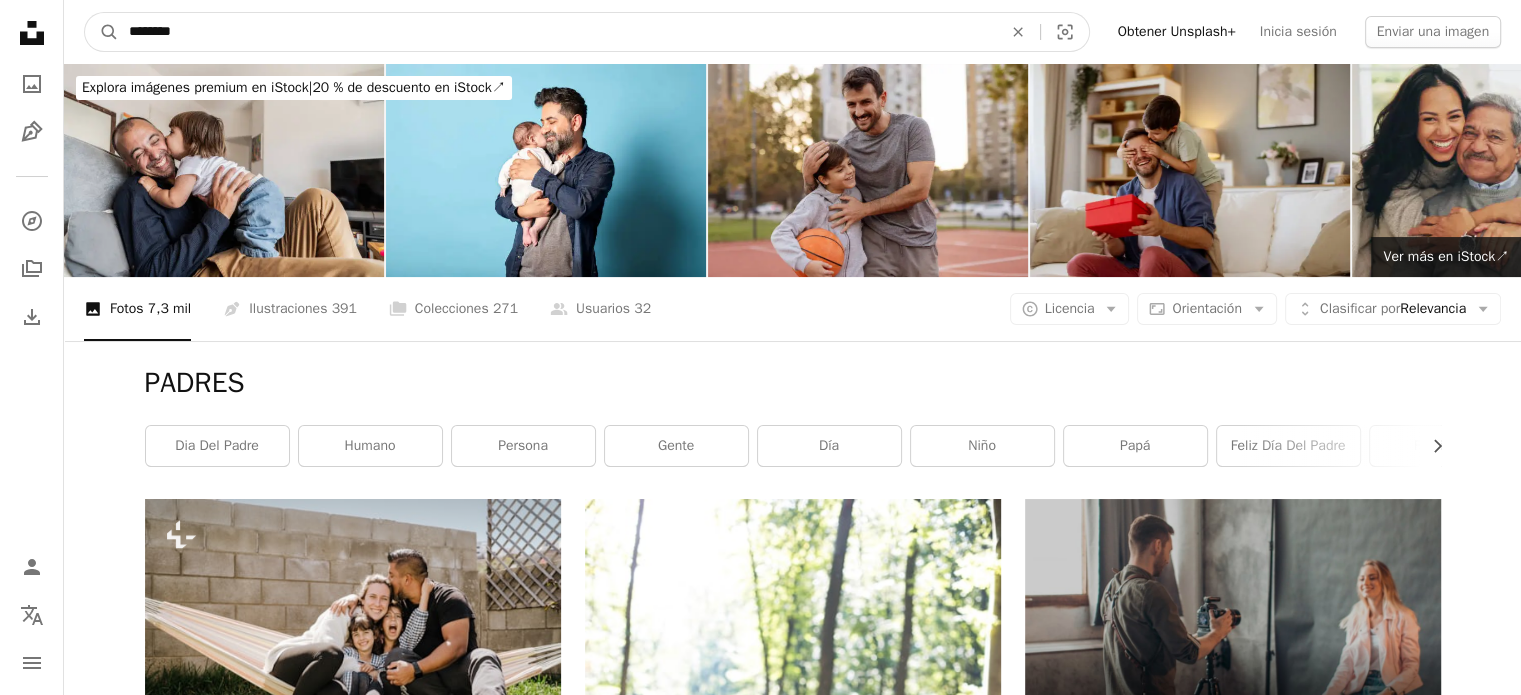 type on "*********" 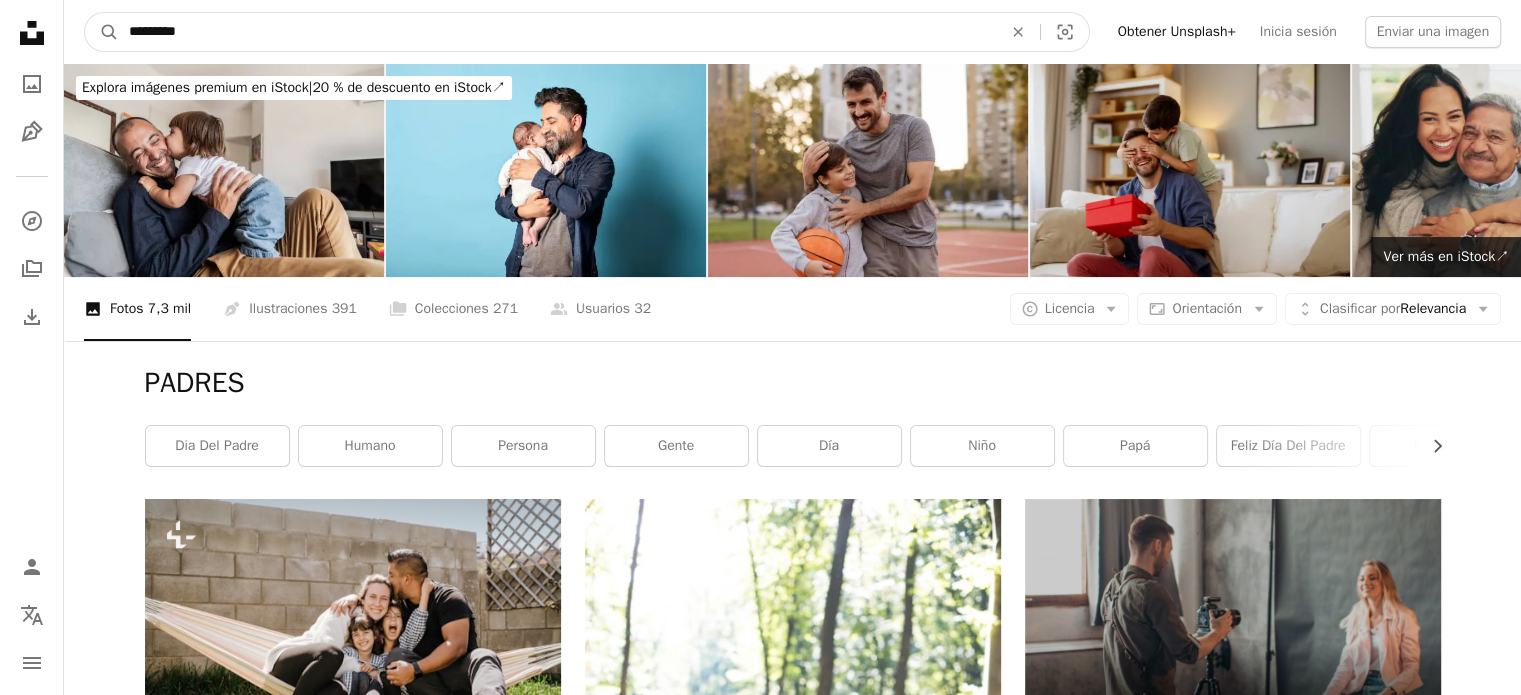 click on "A magnifying glass" at bounding box center [102, 32] 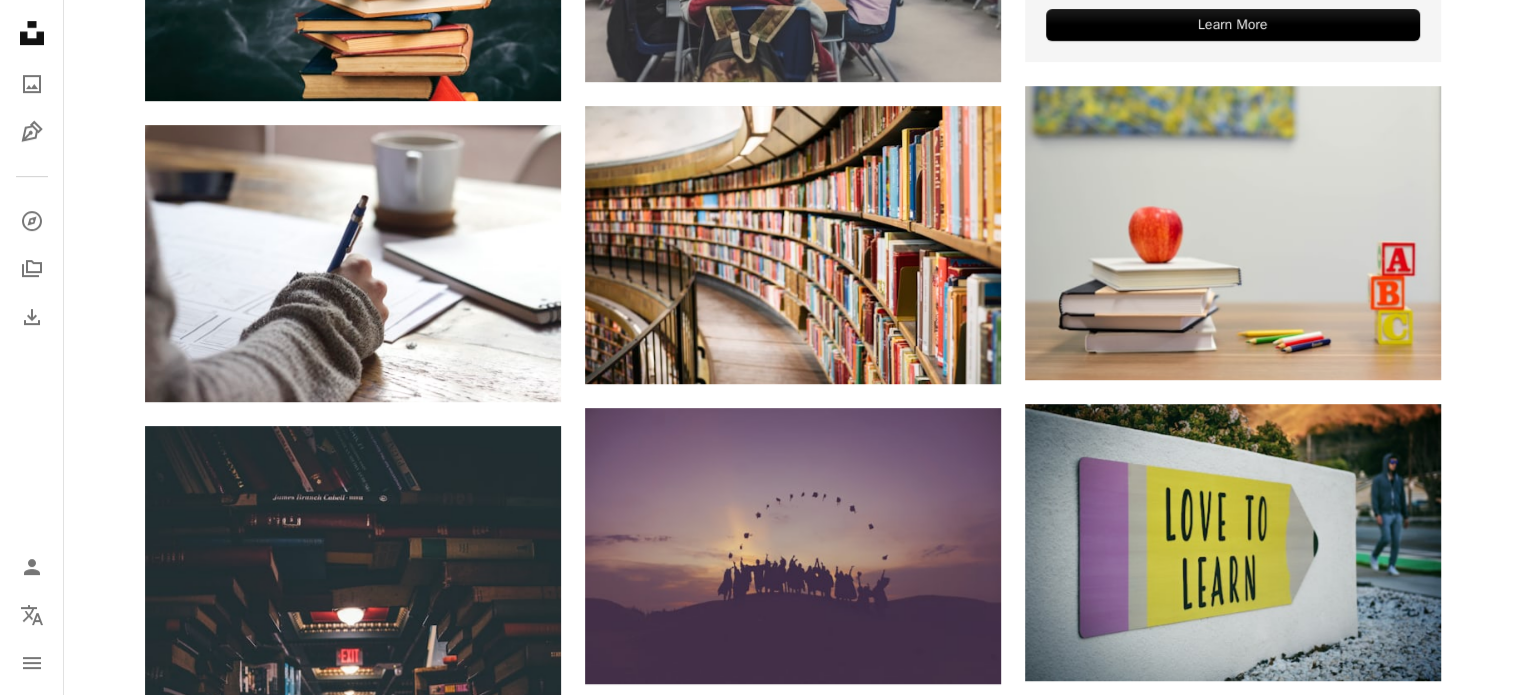 scroll, scrollTop: 1200, scrollLeft: 0, axis: vertical 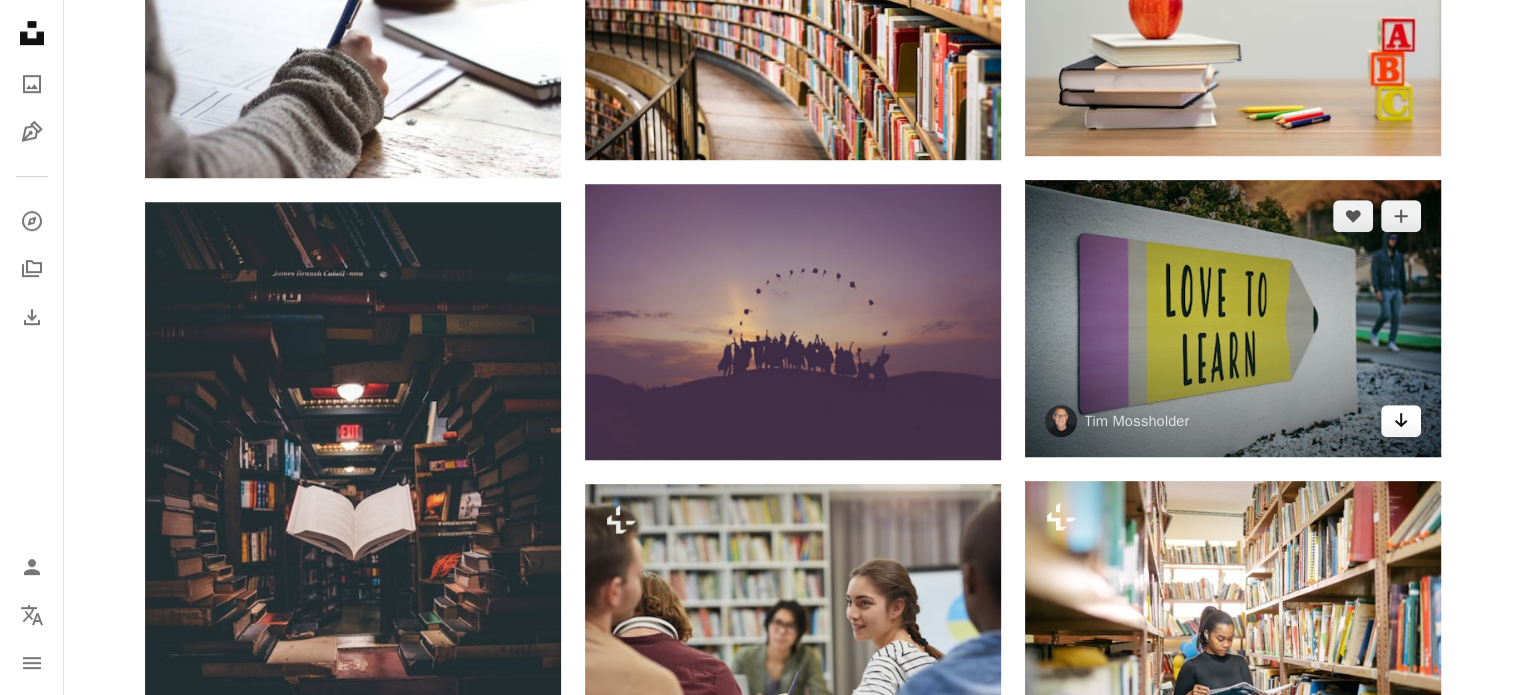 click on "Arrow pointing down" at bounding box center (1401, 421) 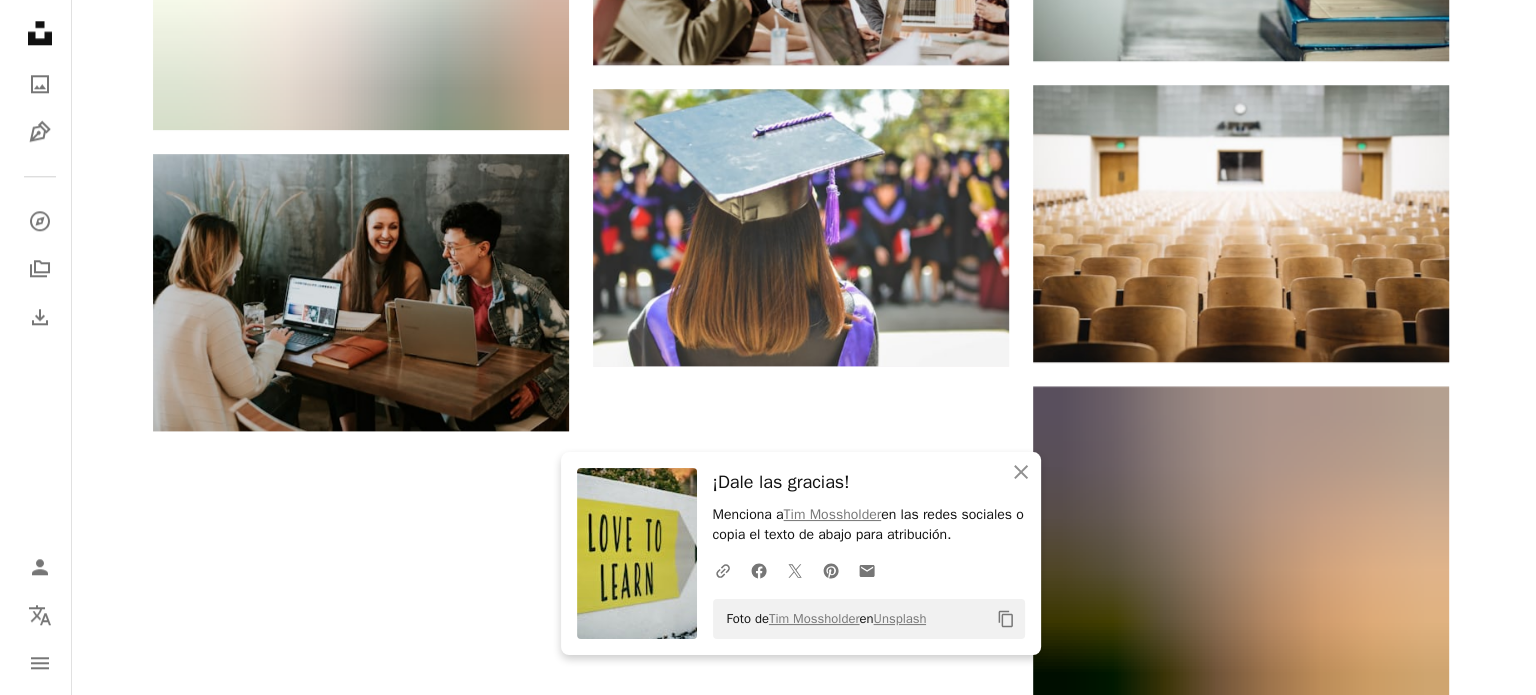 scroll, scrollTop: 2200, scrollLeft: 0, axis: vertical 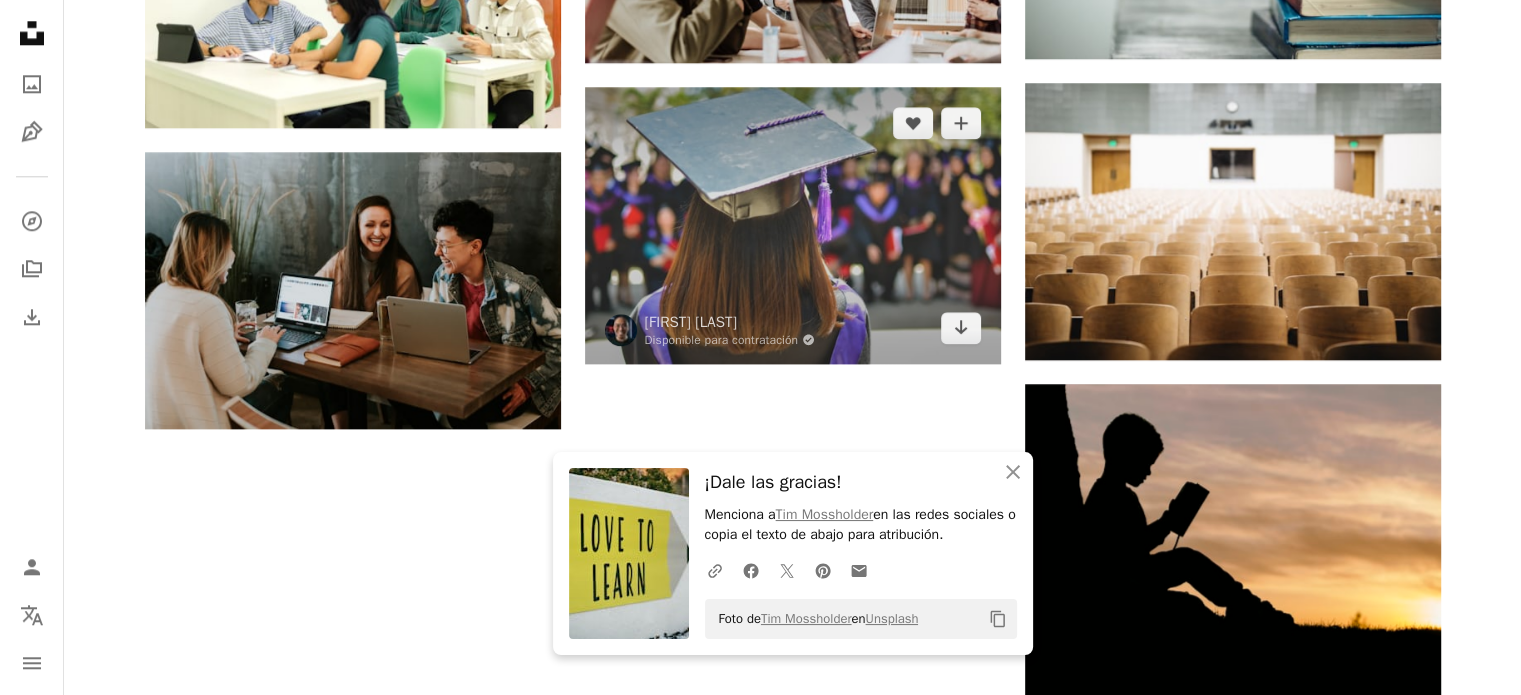 click at bounding box center [793, 225] 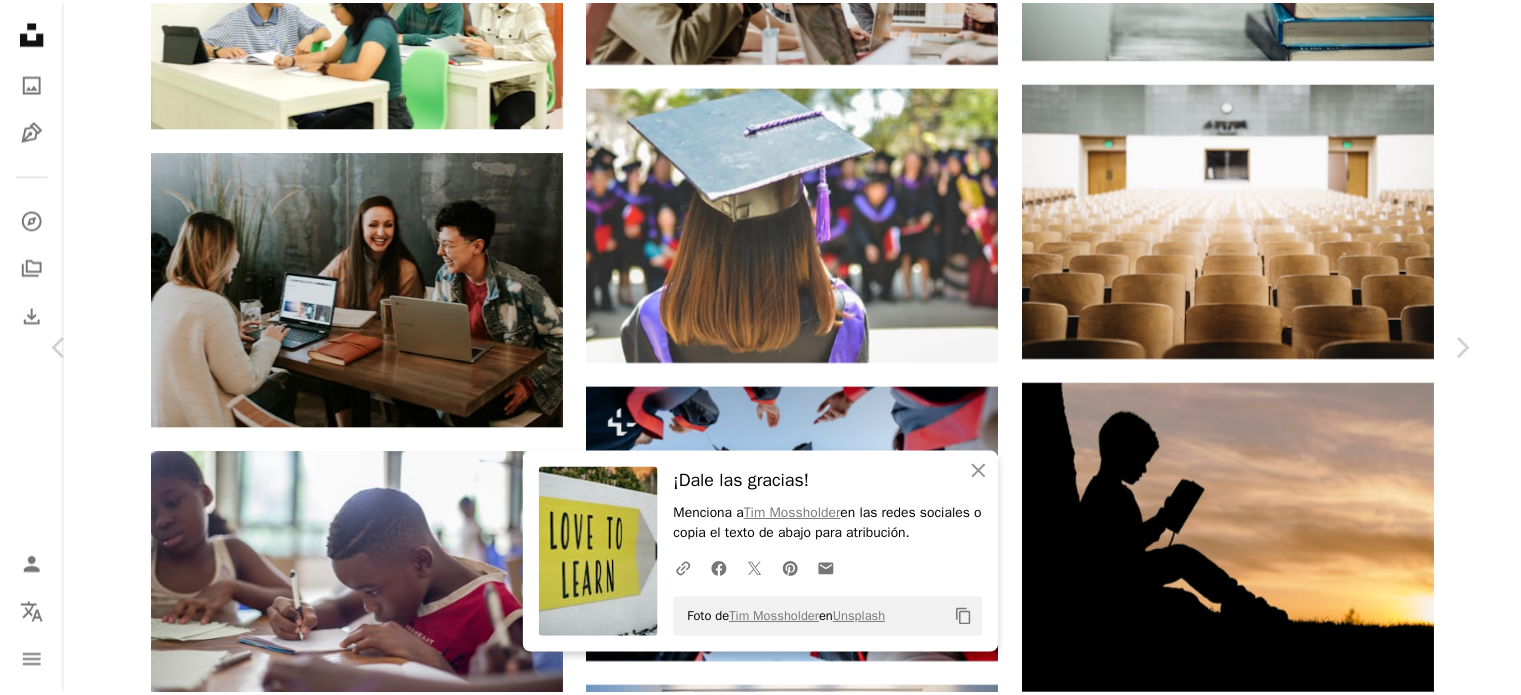 scroll, scrollTop: 0, scrollLeft: 0, axis: both 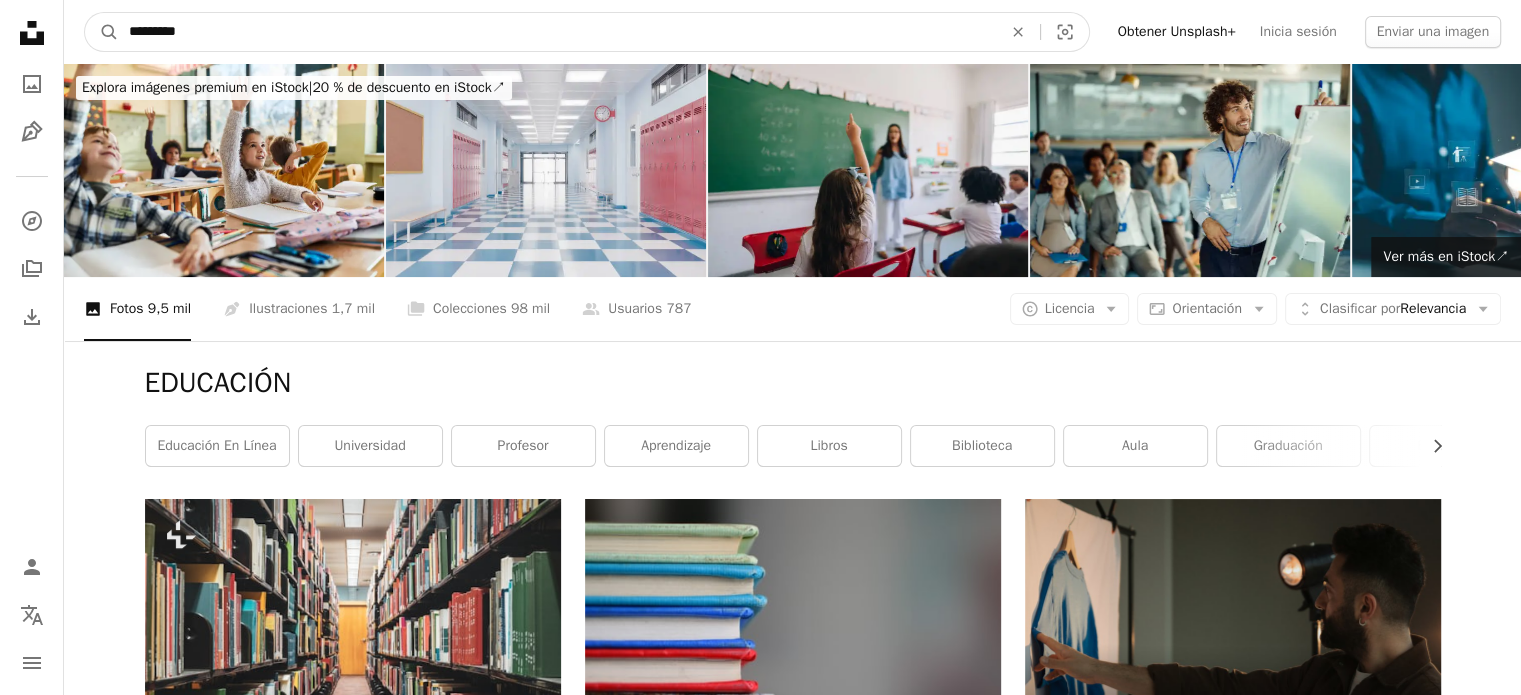 drag, startPoint x: 482, startPoint y: 10, endPoint x: 128, endPoint y: 43, distance: 355.53482 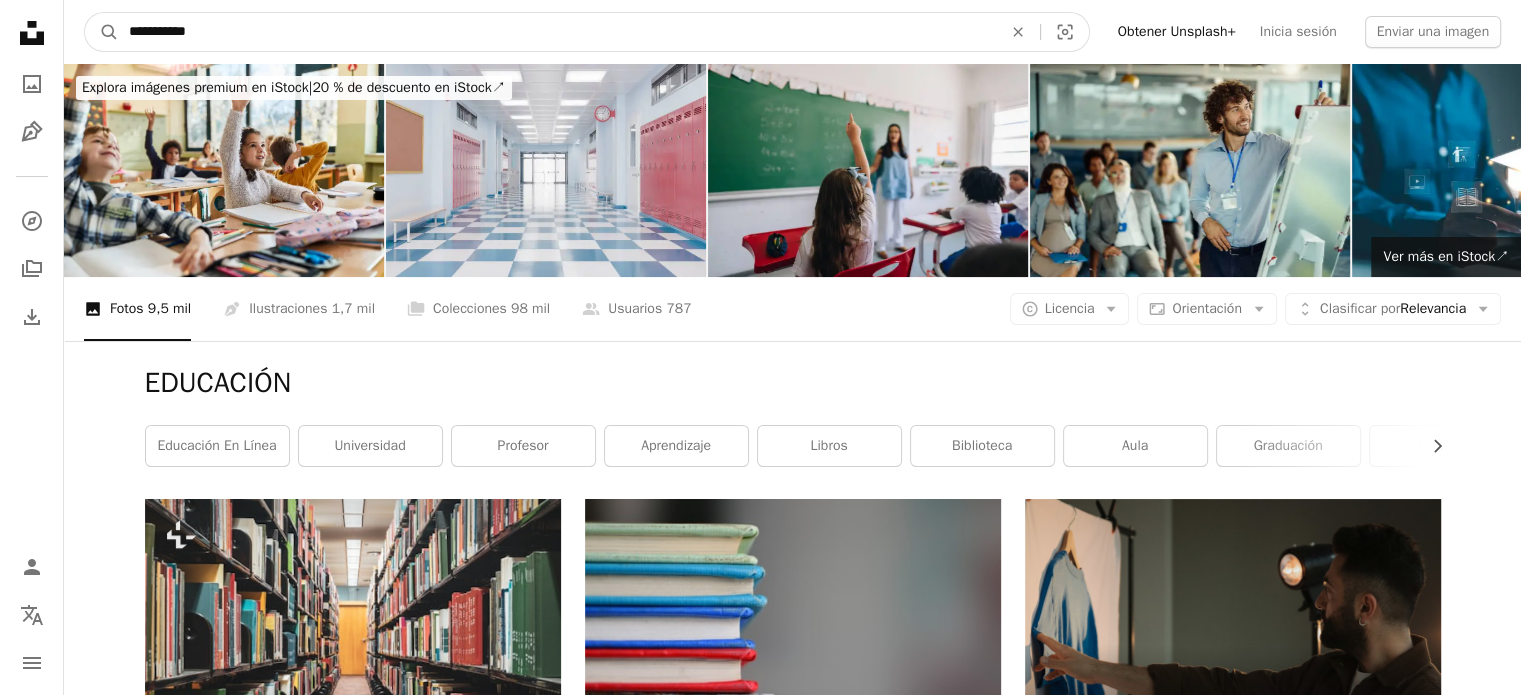 type on "**********" 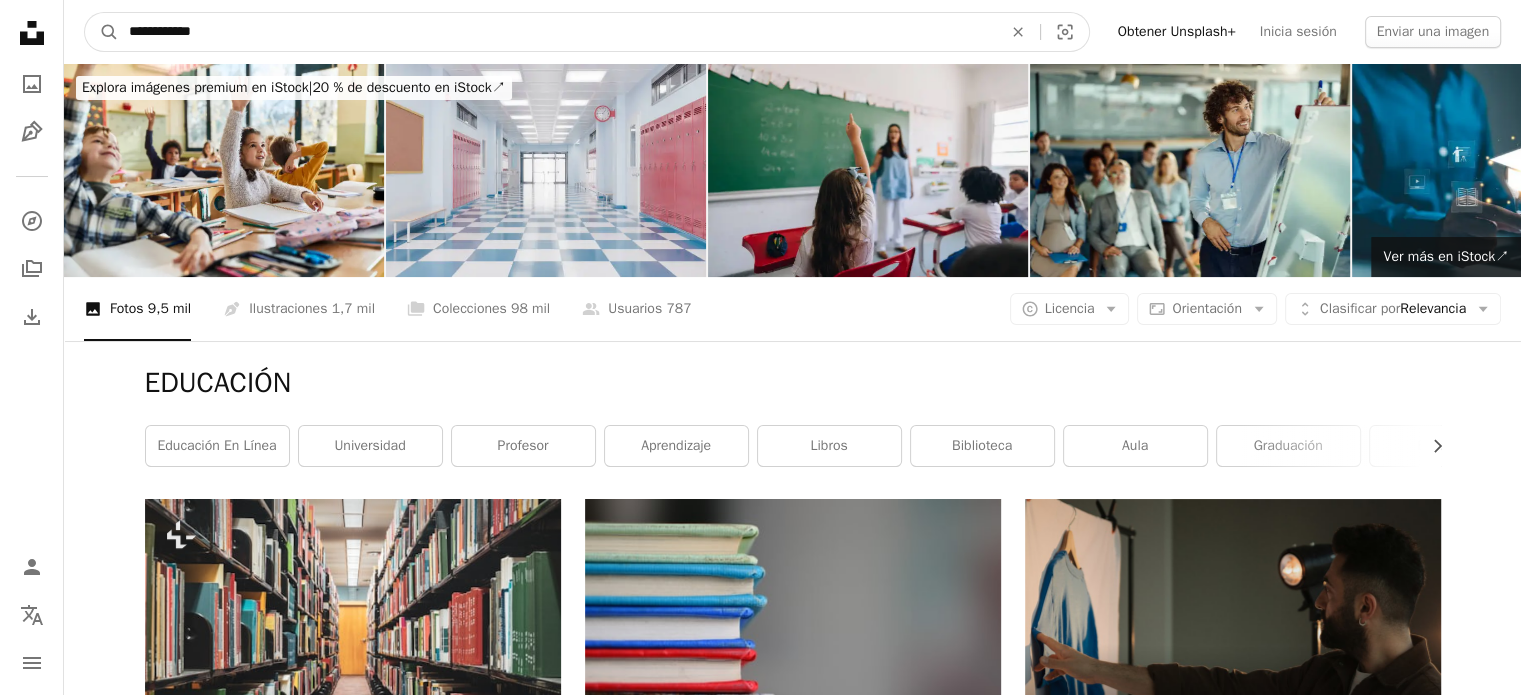 click on "A magnifying glass" at bounding box center (102, 32) 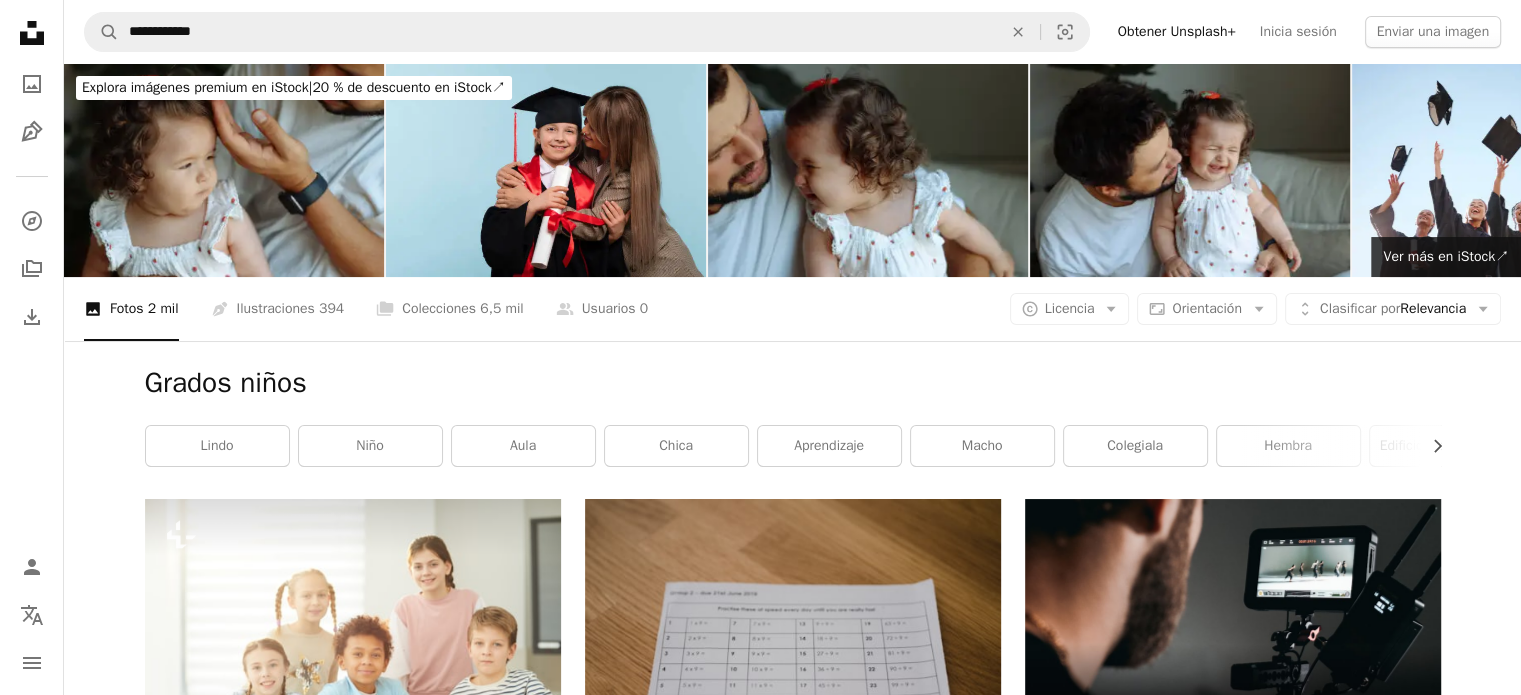 scroll, scrollTop: 0, scrollLeft: 0, axis: both 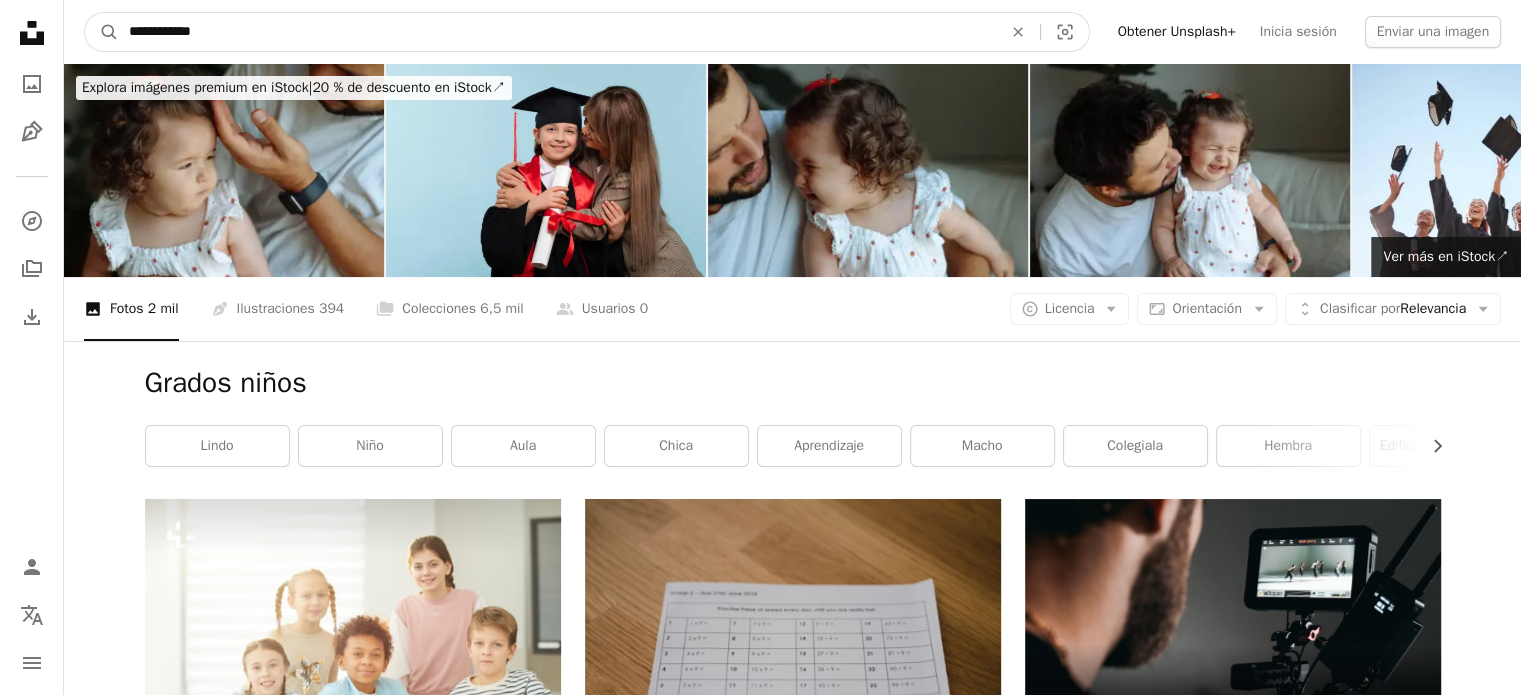 drag, startPoint x: 167, startPoint y: 44, endPoint x: 148, endPoint y: 46, distance: 19.104973 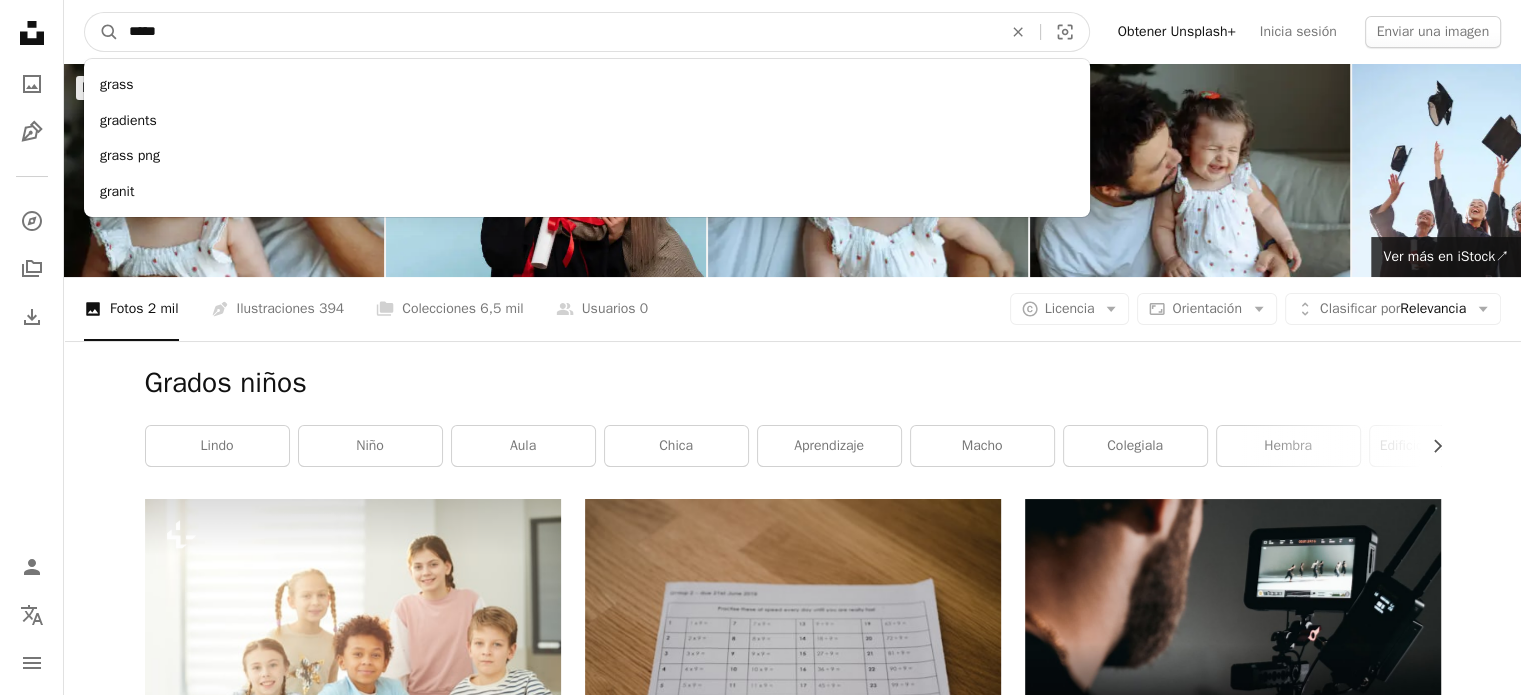 type on "******" 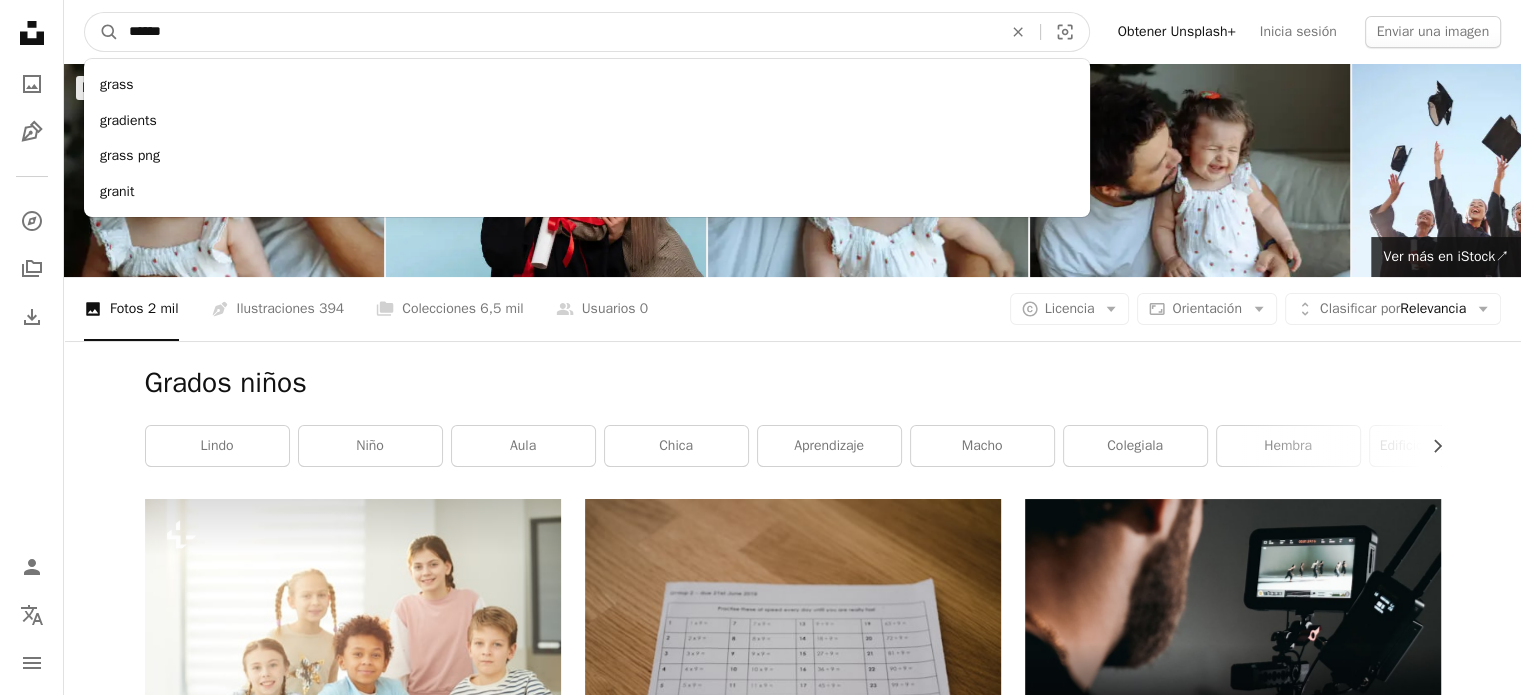 click on "A magnifying glass" at bounding box center (102, 32) 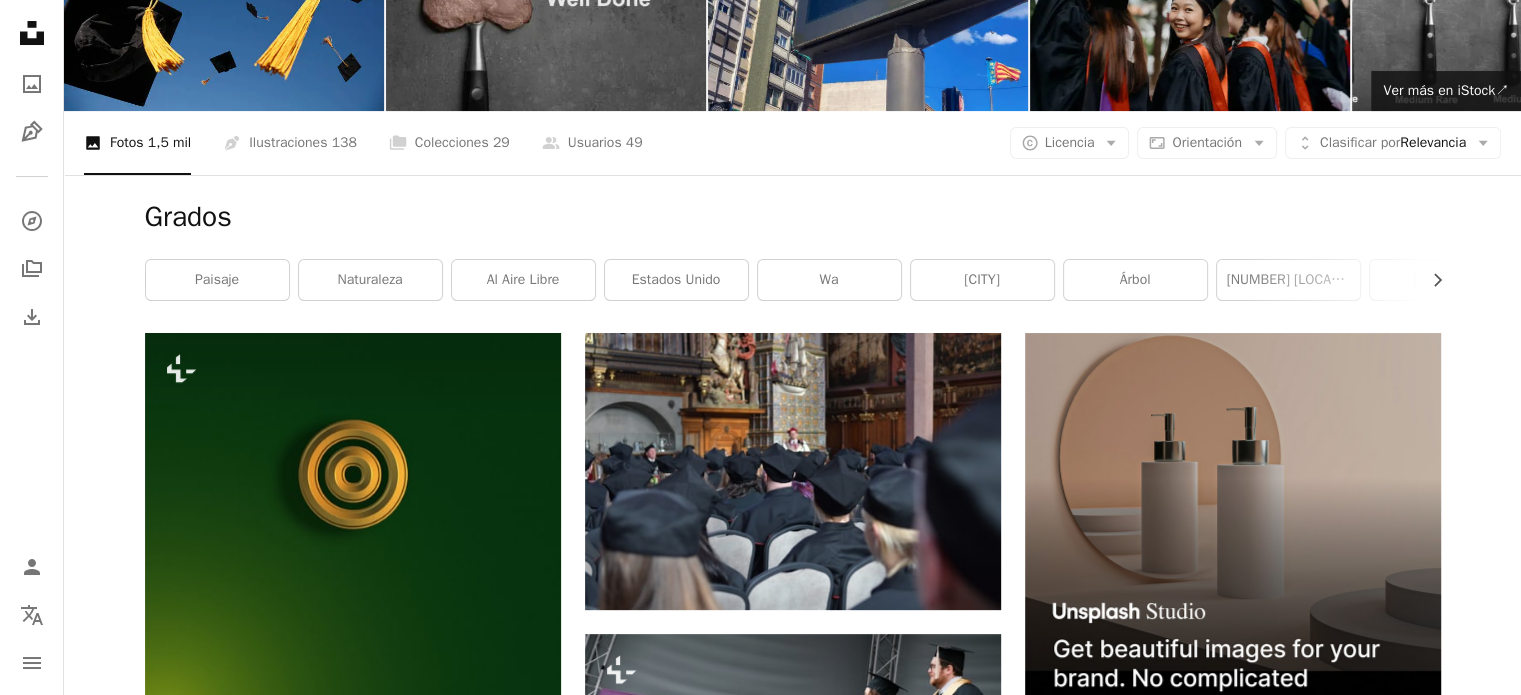 scroll, scrollTop: 0, scrollLeft: 0, axis: both 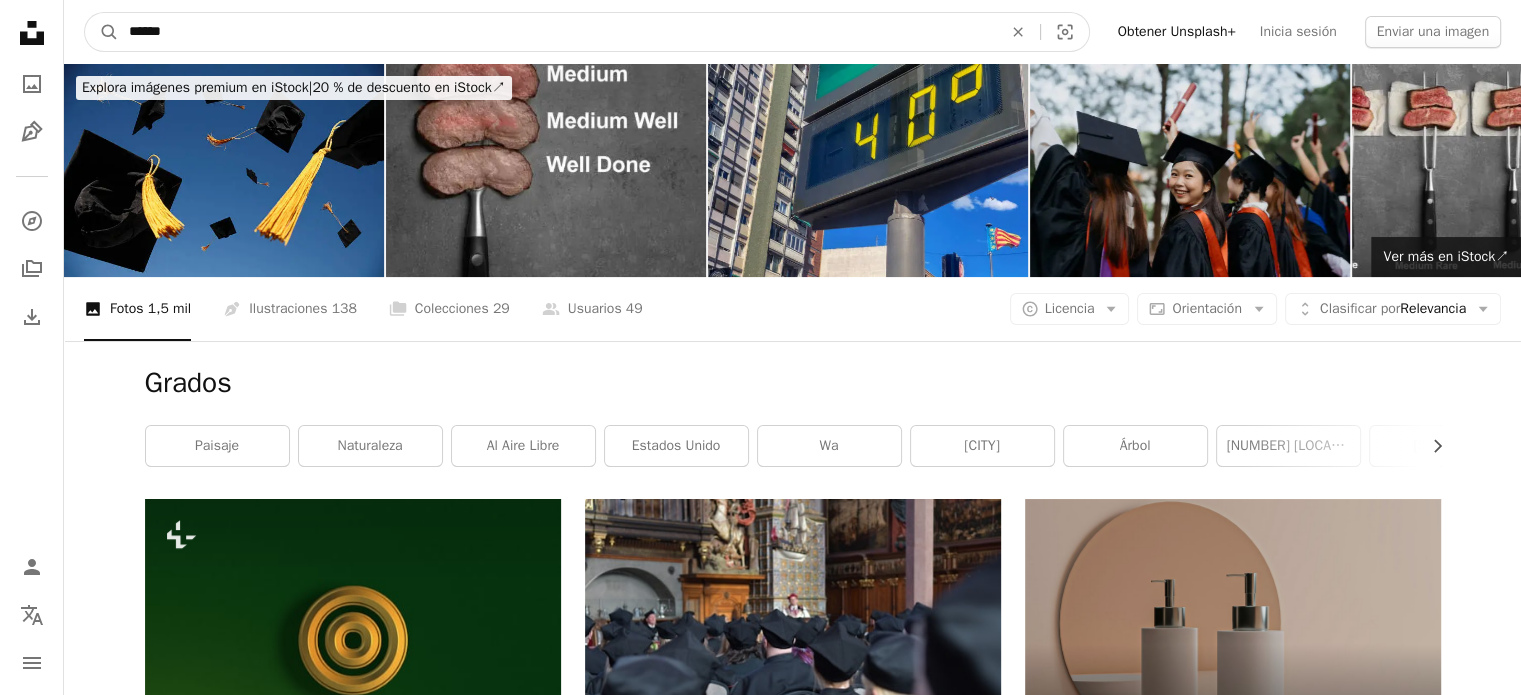 drag, startPoint x: 321, startPoint y: 46, endPoint x: 0, endPoint y: 71, distance: 321.97205 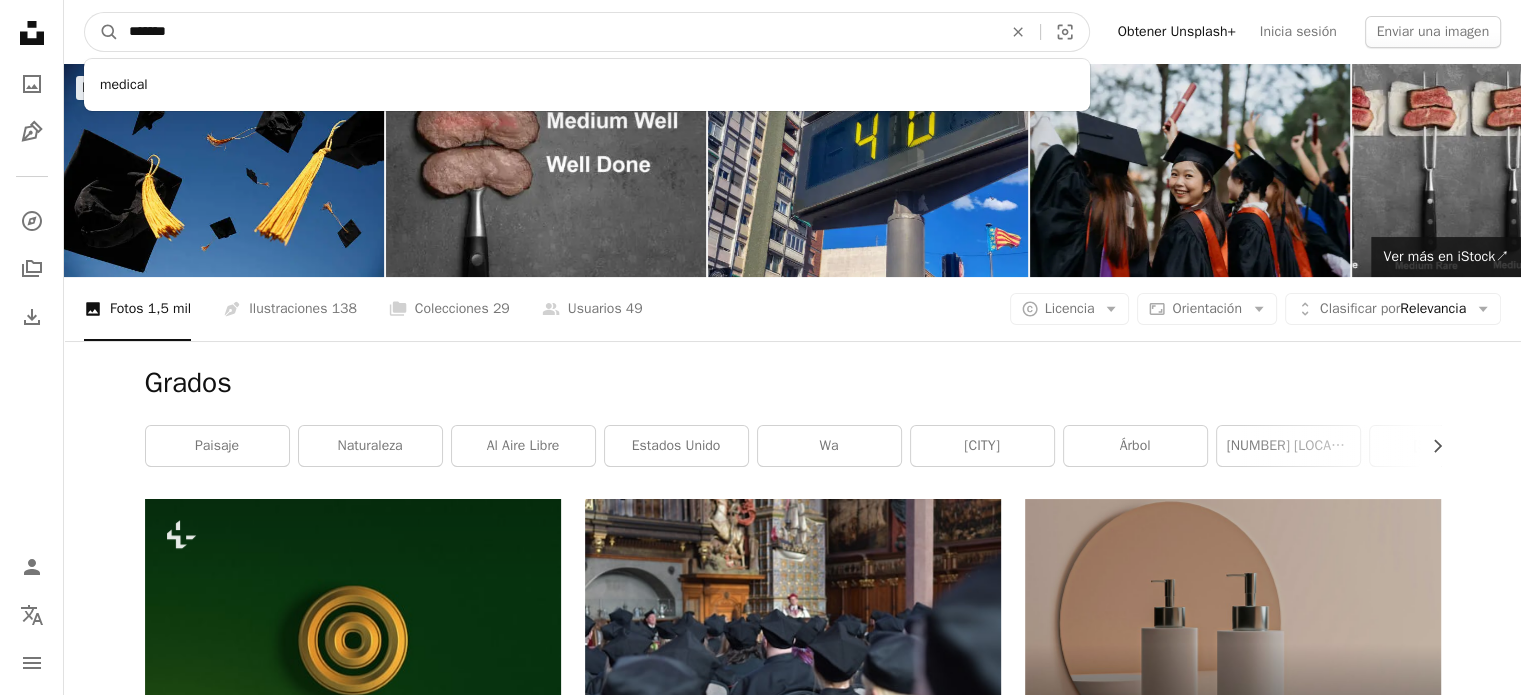 type on "********" 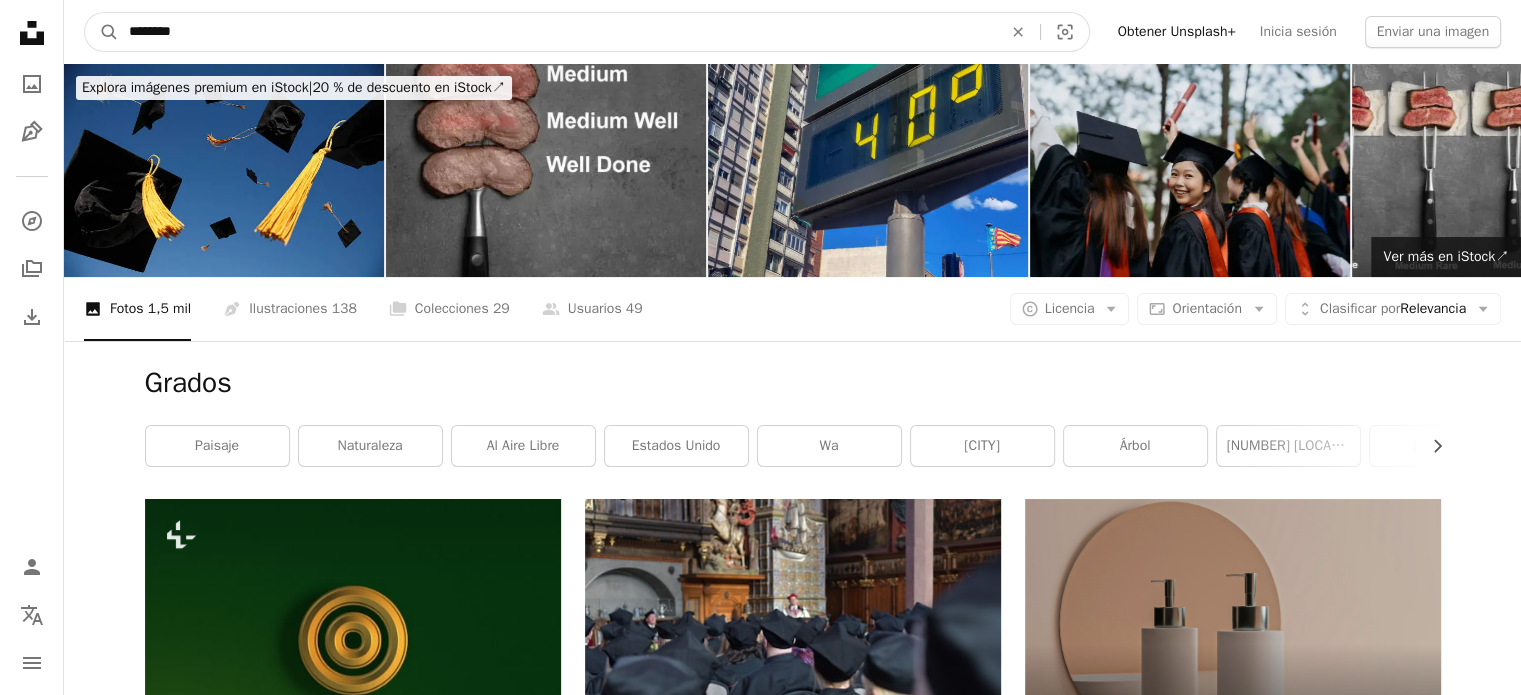 click on "A magnifying glass" at bounding box center [102, 32] 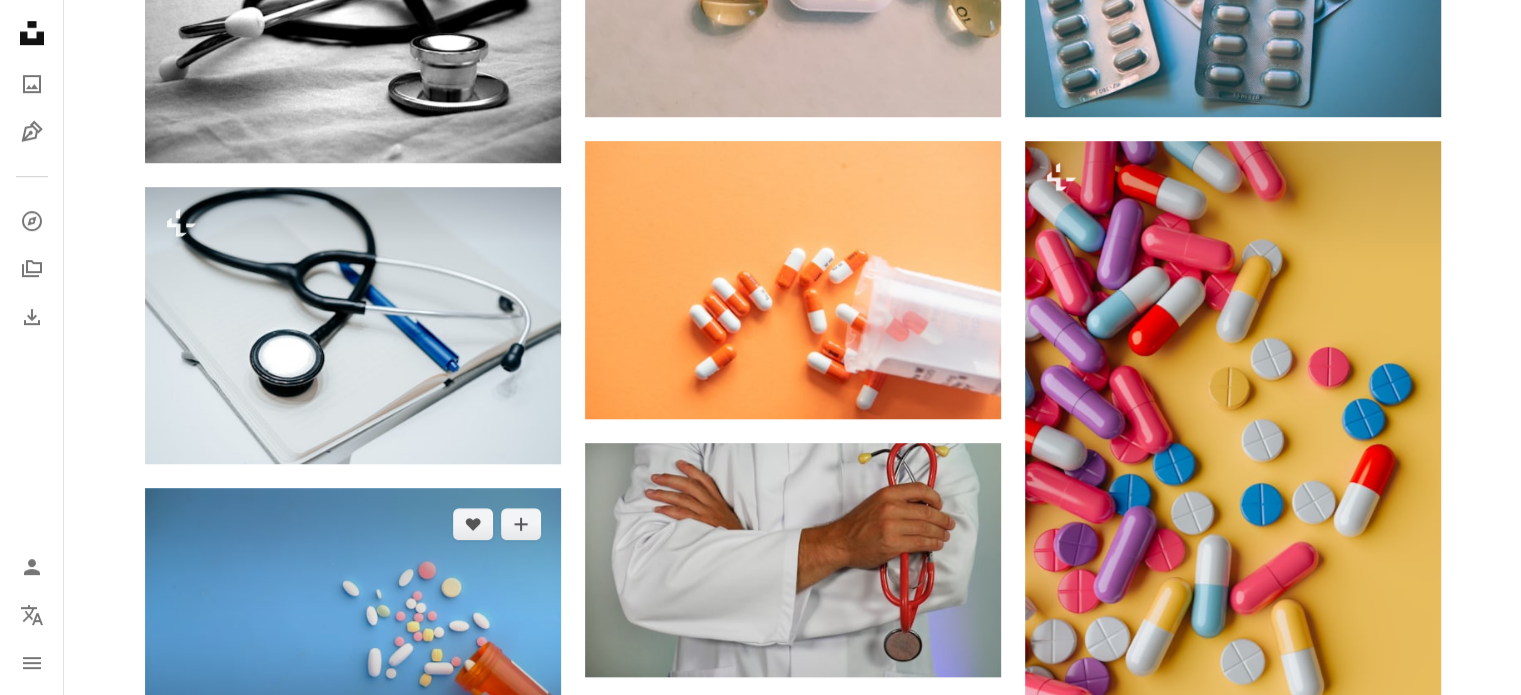 scroll, scrollTop: 1200, scrollLeft: 0, axis: vertical 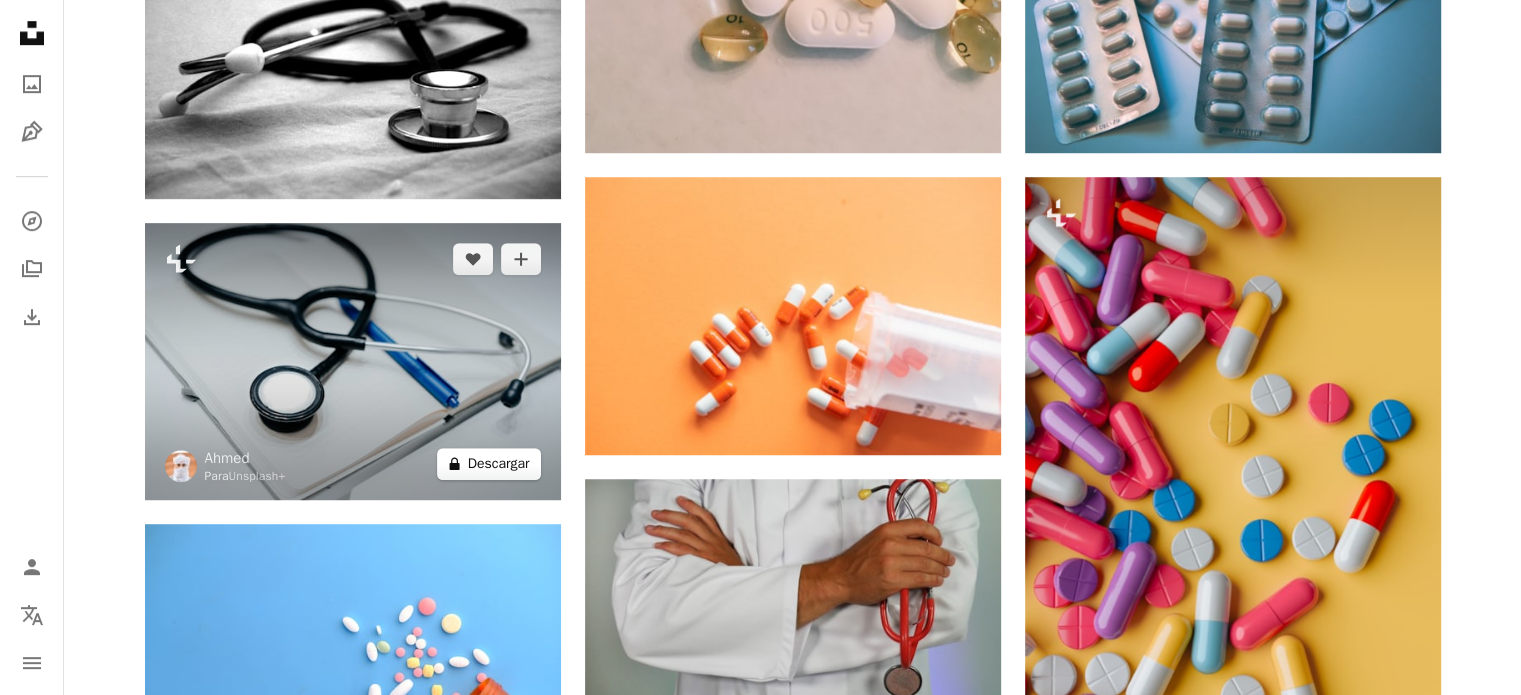 click on "A lock Descargar" at bounding box center [489, 464] 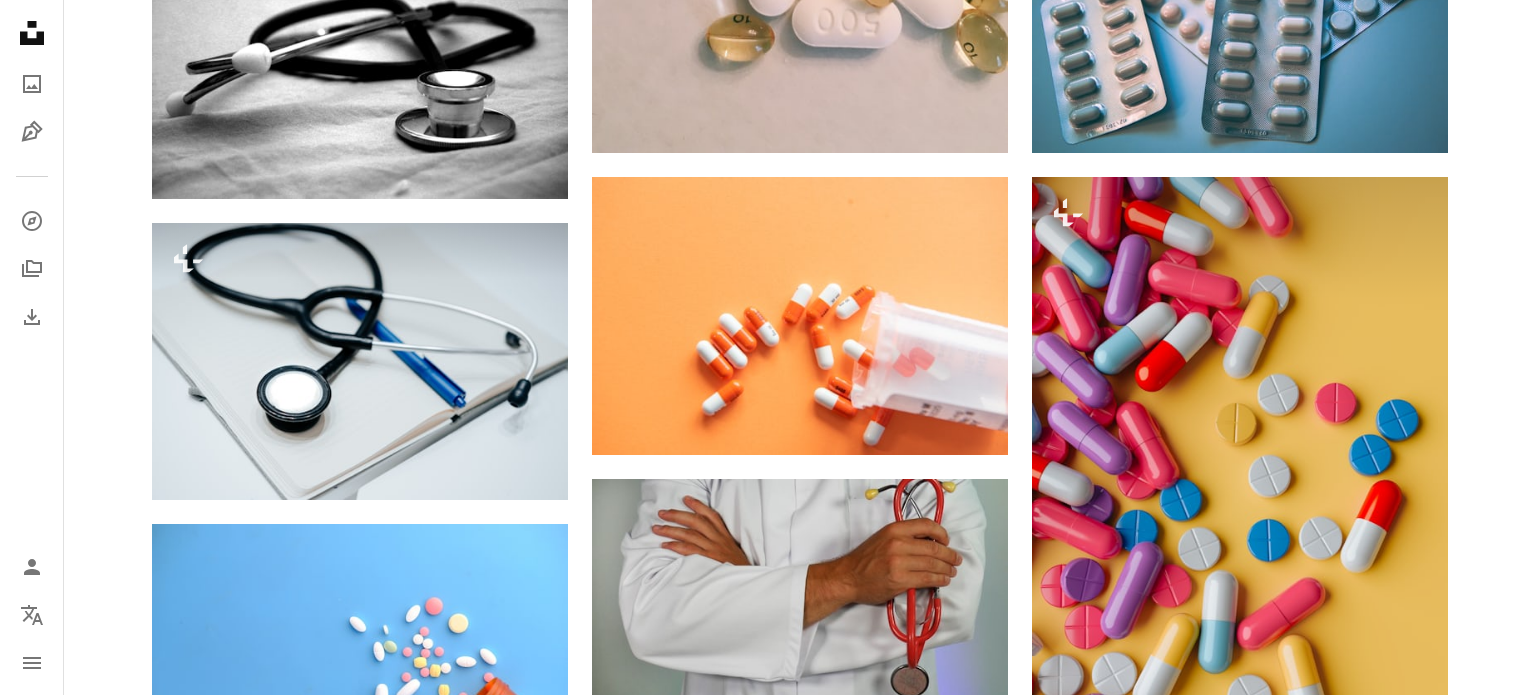 click on "An X shape Imágenes premium, listas para usar. Obtén acceso ilimitado. A plus sign Contenido solo para miembros añadido mensualmente A plus sign Descargas ilimitadas libres de derechos A plus sign Ilustraciones  Nuevo A plus sign Protecciones legales mejoradas anualmente 66 %  de descuento mensualmente 12 $   4 $ USD al mes * Obtener  Unsplash+ *Cuando se paga anualmente, se factura por adelantado  48 $ Más los impuestos aplicables. Se renueva automáticamente. Cancela cuando quieras." at bounding box center [768, 3590] 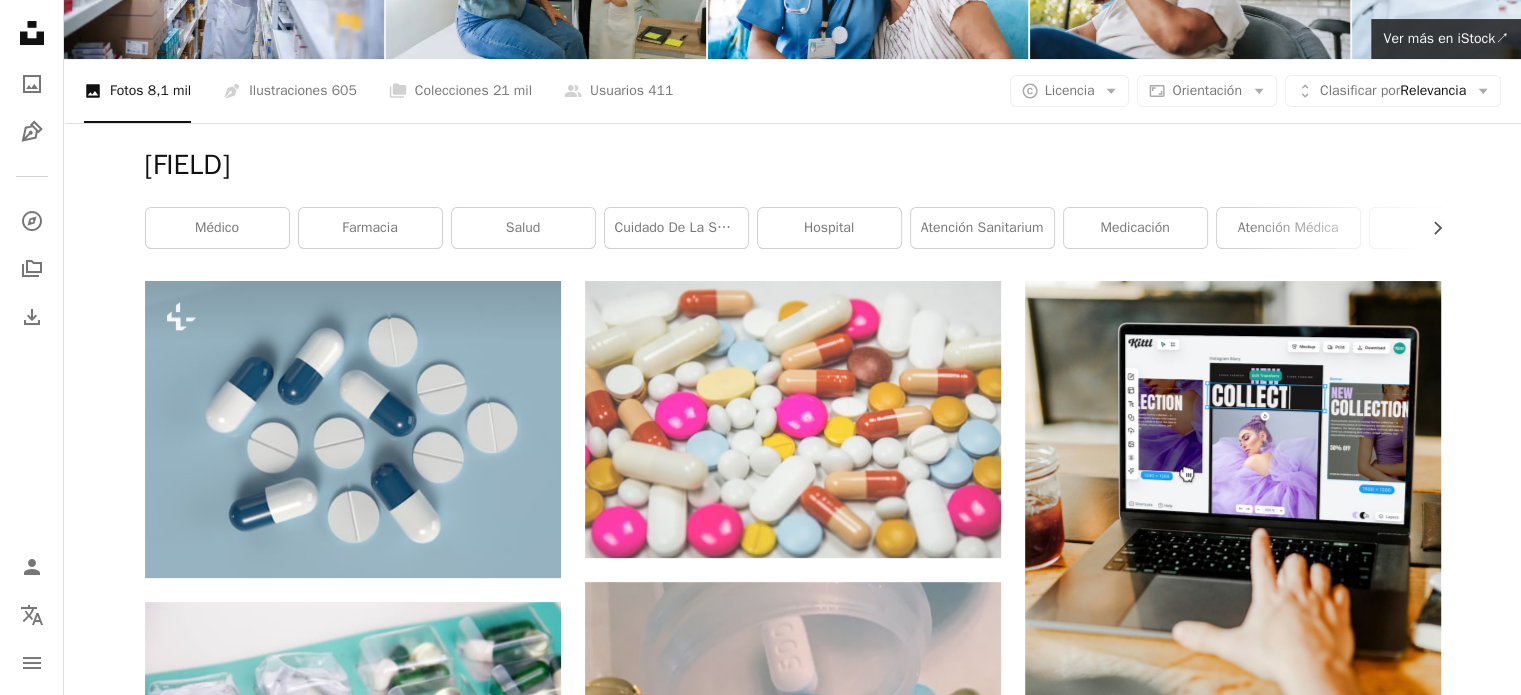 scroll, scrollTop: 0, scrollLeft: 0, axis: both 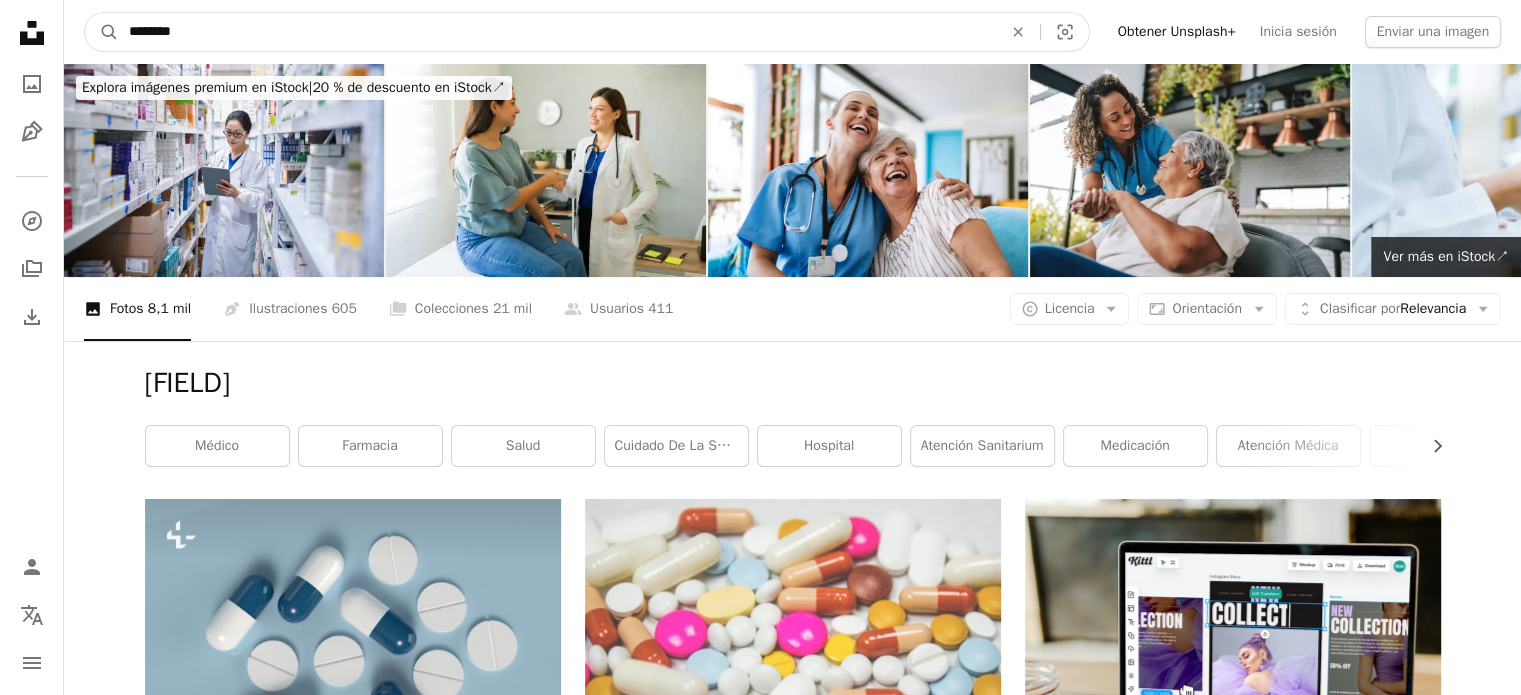drag, startPoint x: 200, startPoint y: 38, endPoint x: 0, endPoint y: 61, distance: 201.31816 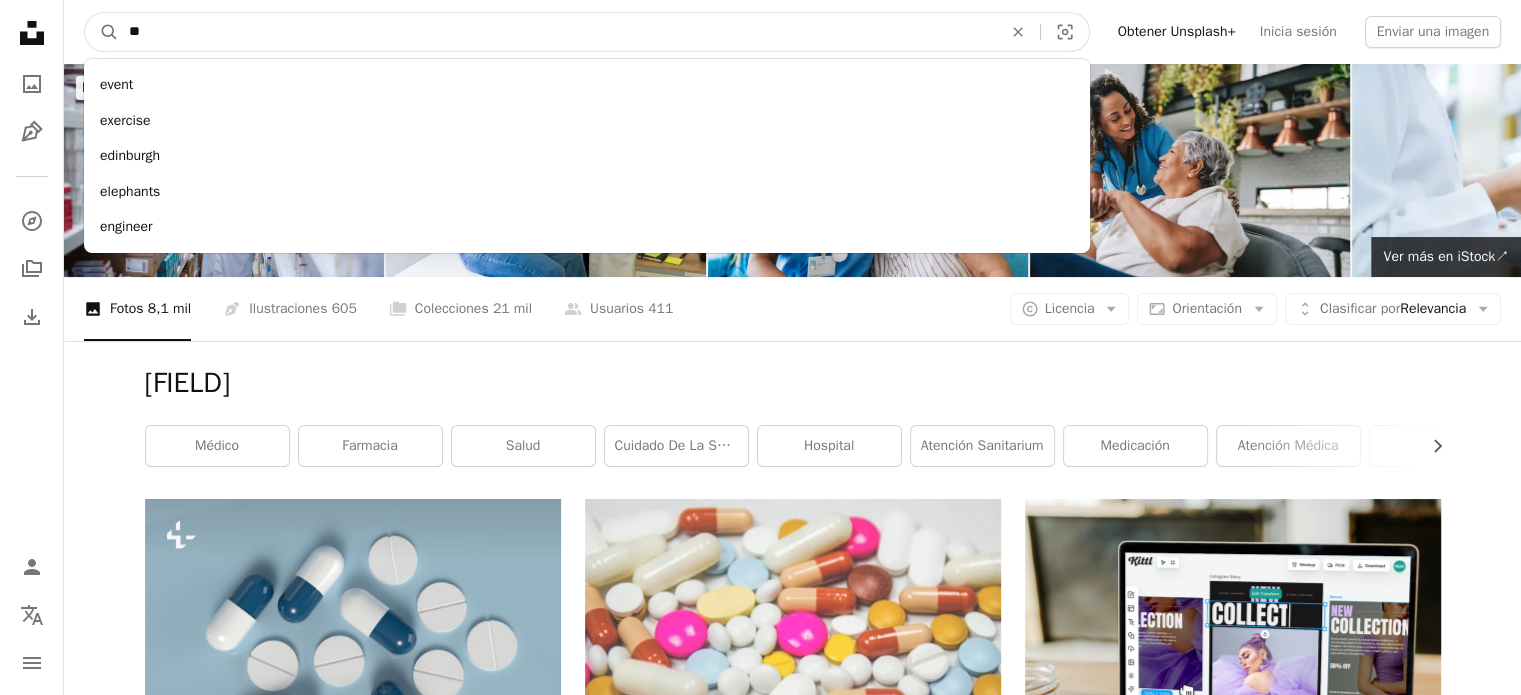 type on "***" 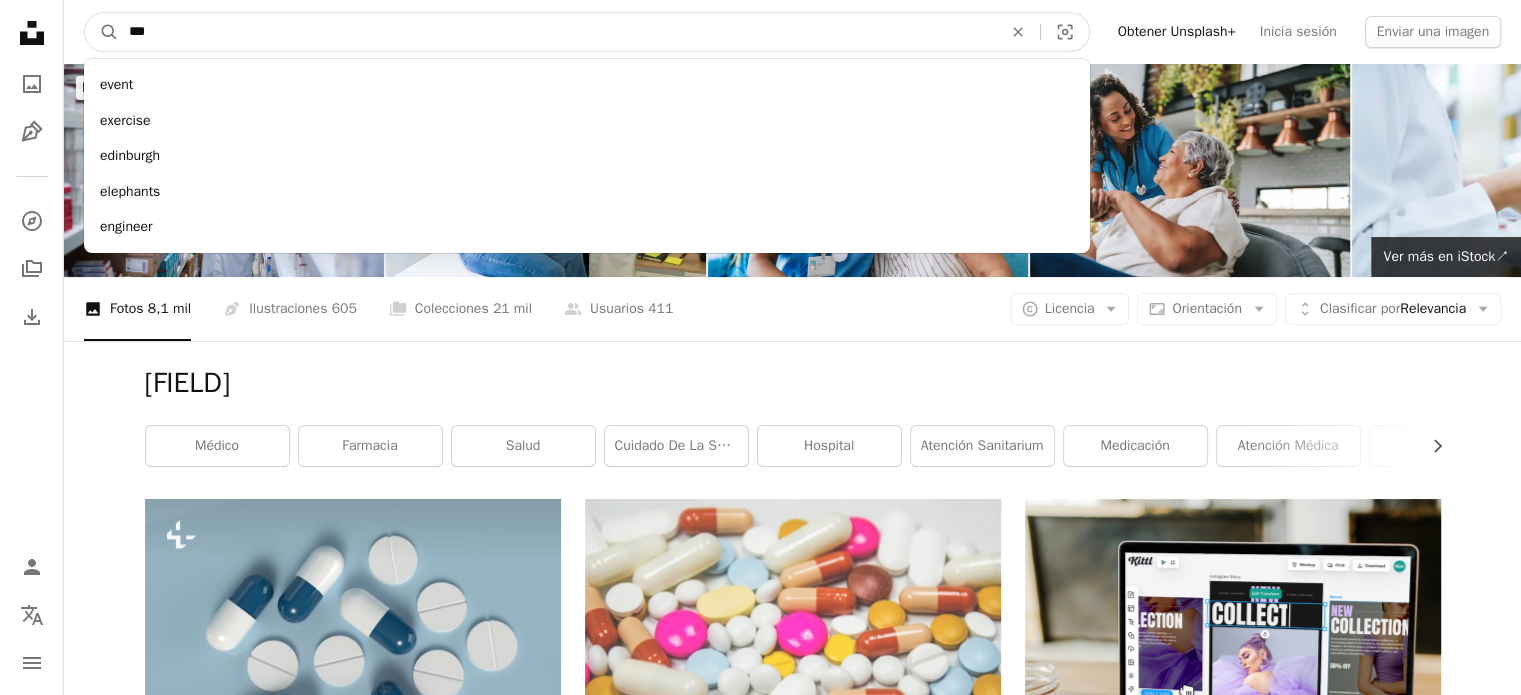 click on "A magnifying glass" at bounding box center (102, 32) 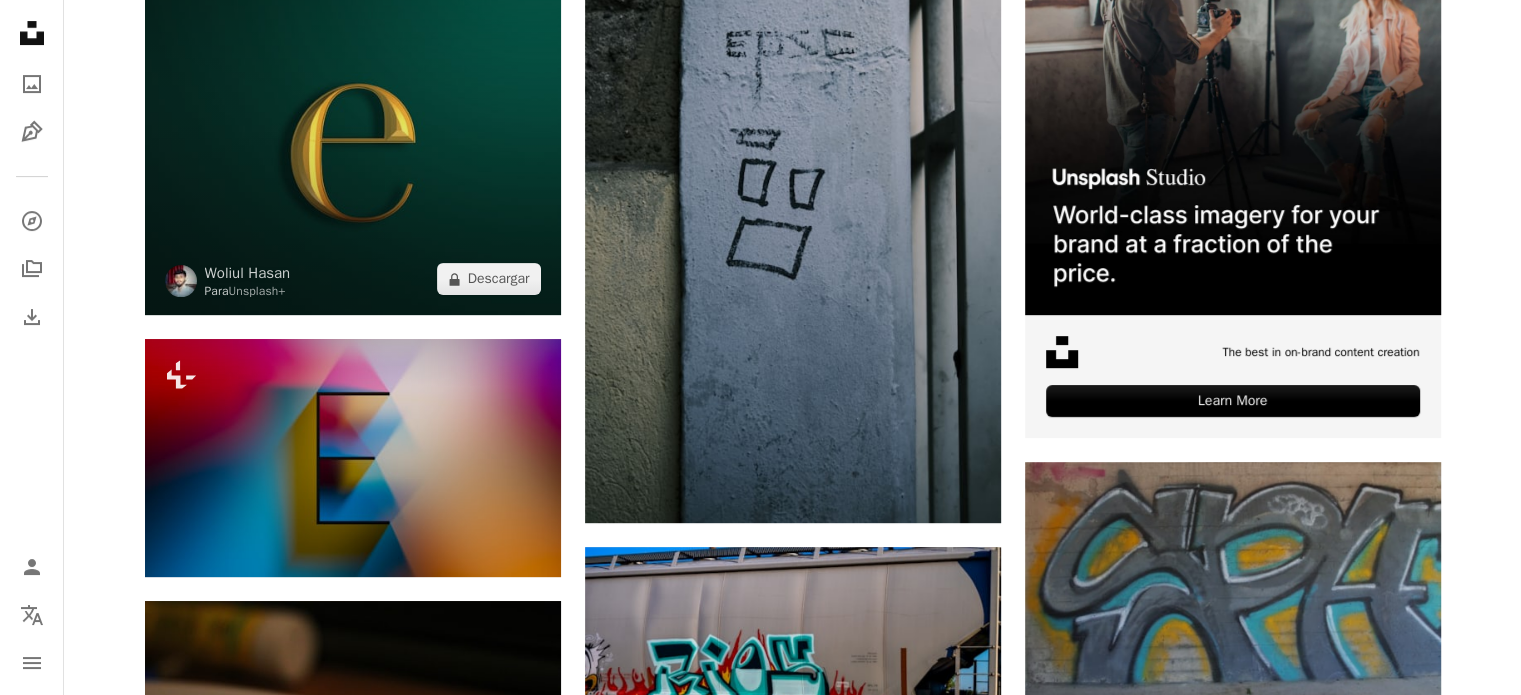 scroll, scrollTop: 0, scrollLeft: 0, axis: both 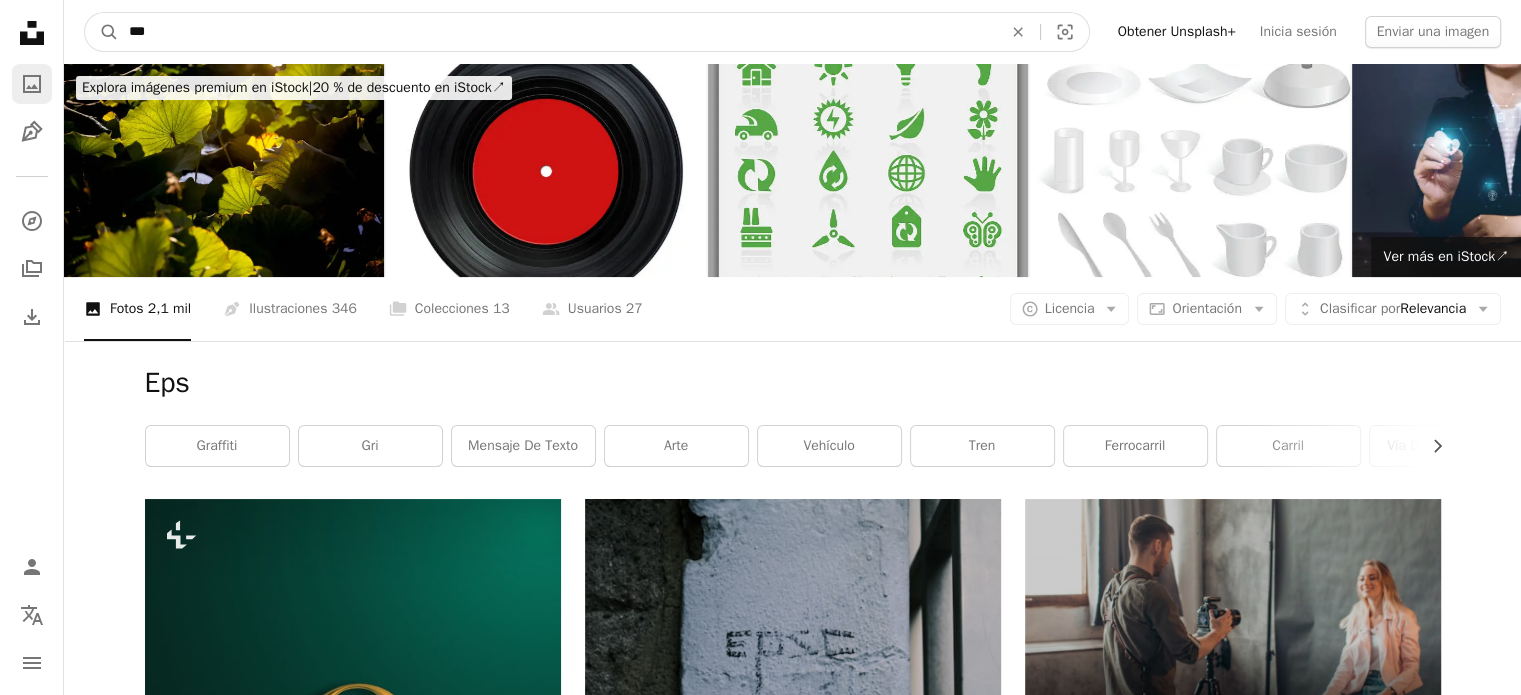 drag, startPoint x: 395, startPoint y: 41, endPoint x: 48, endPoint y: 101, distance: 352.1491 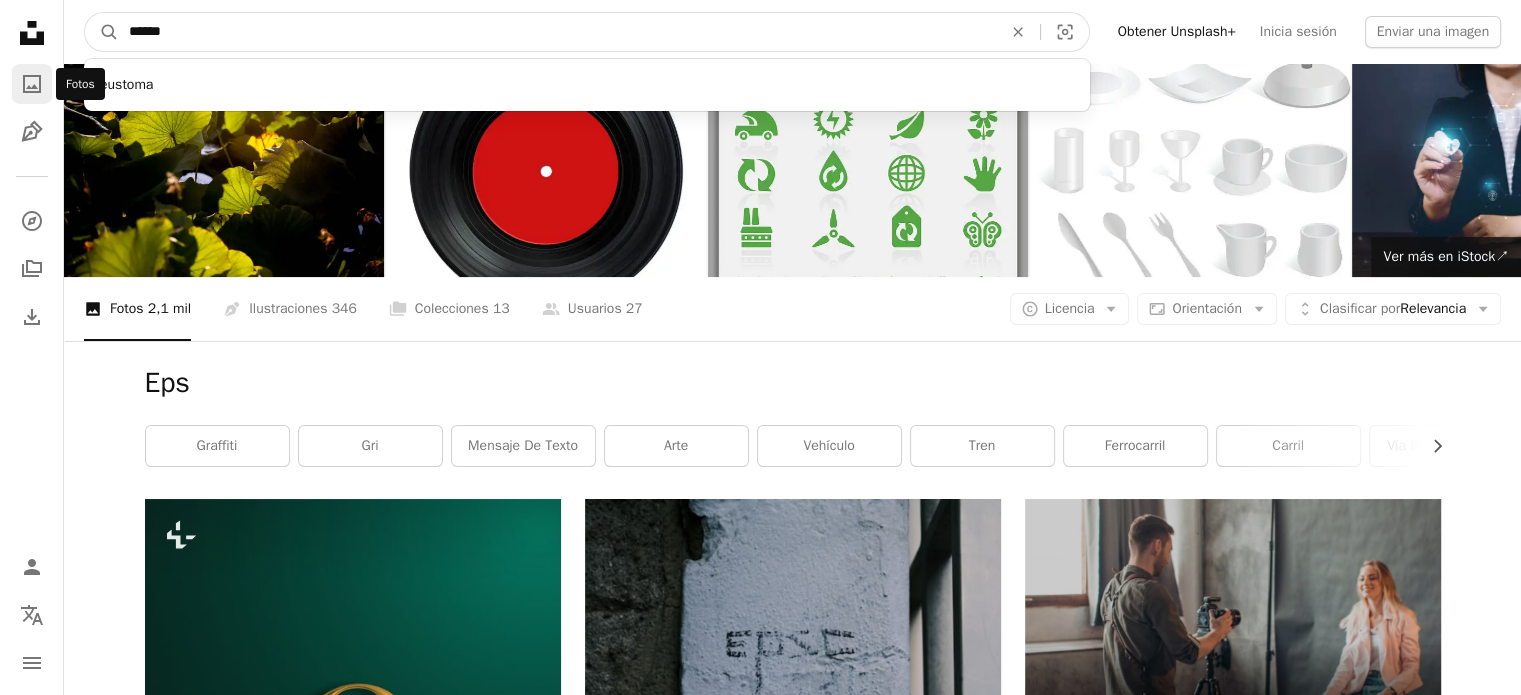 type on "*******" 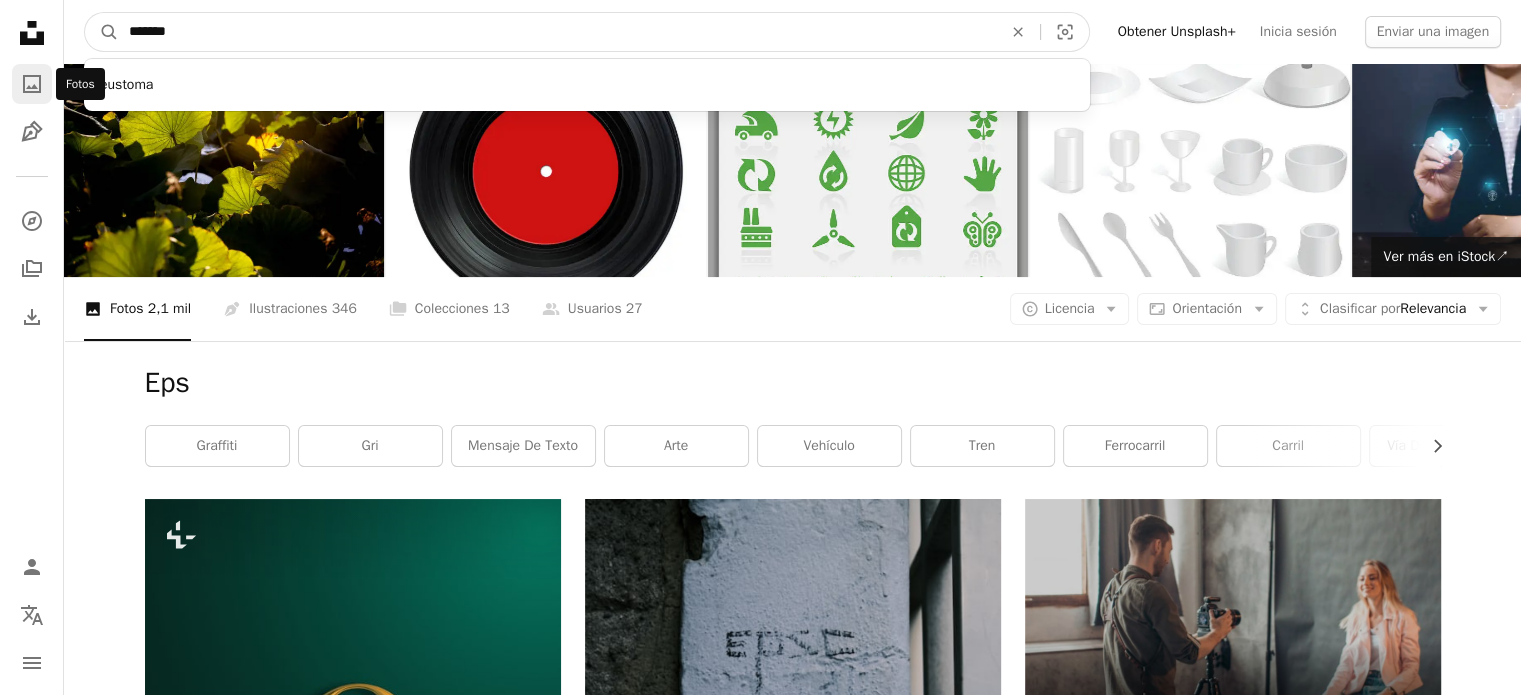 click on "A magnifying glass" at bounding box center [102, 32] 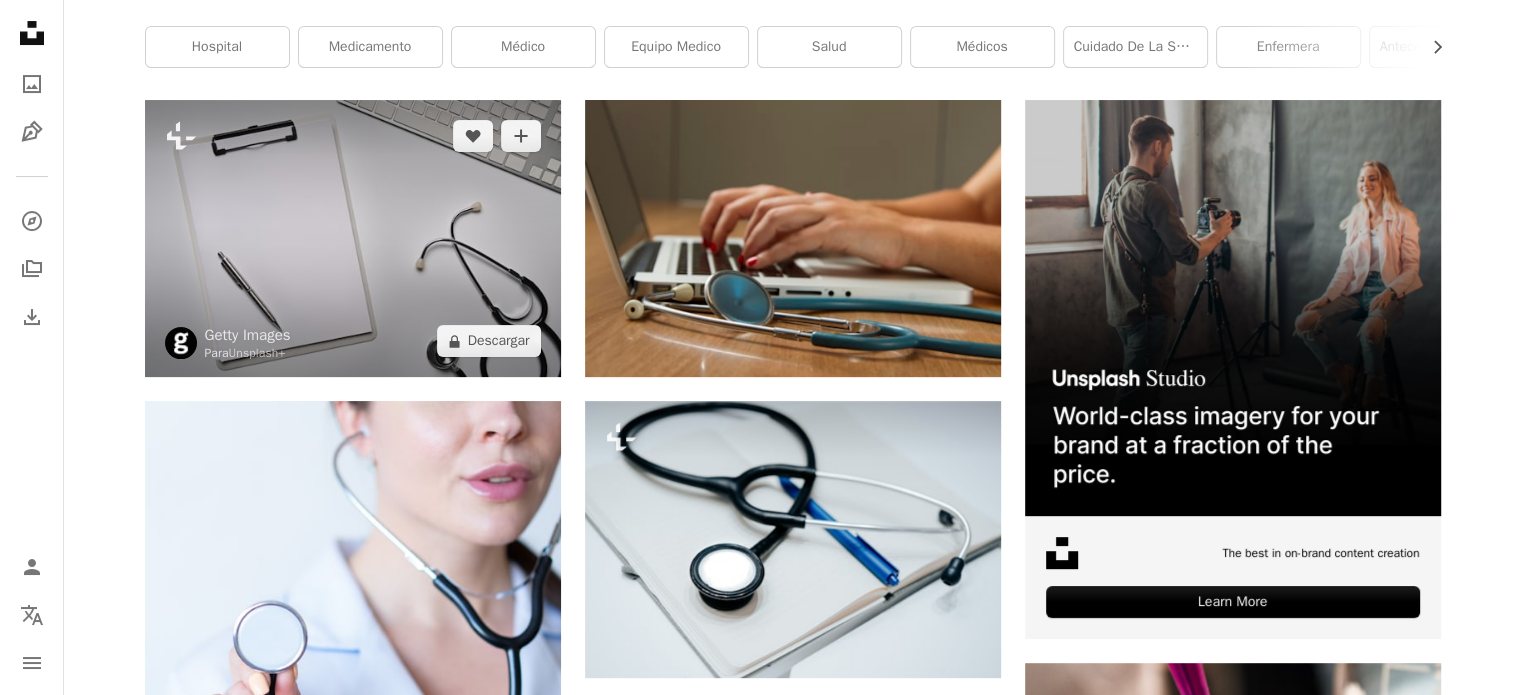 scroll, scrollTop: 400, scrollLeft: 0, axis: vertical 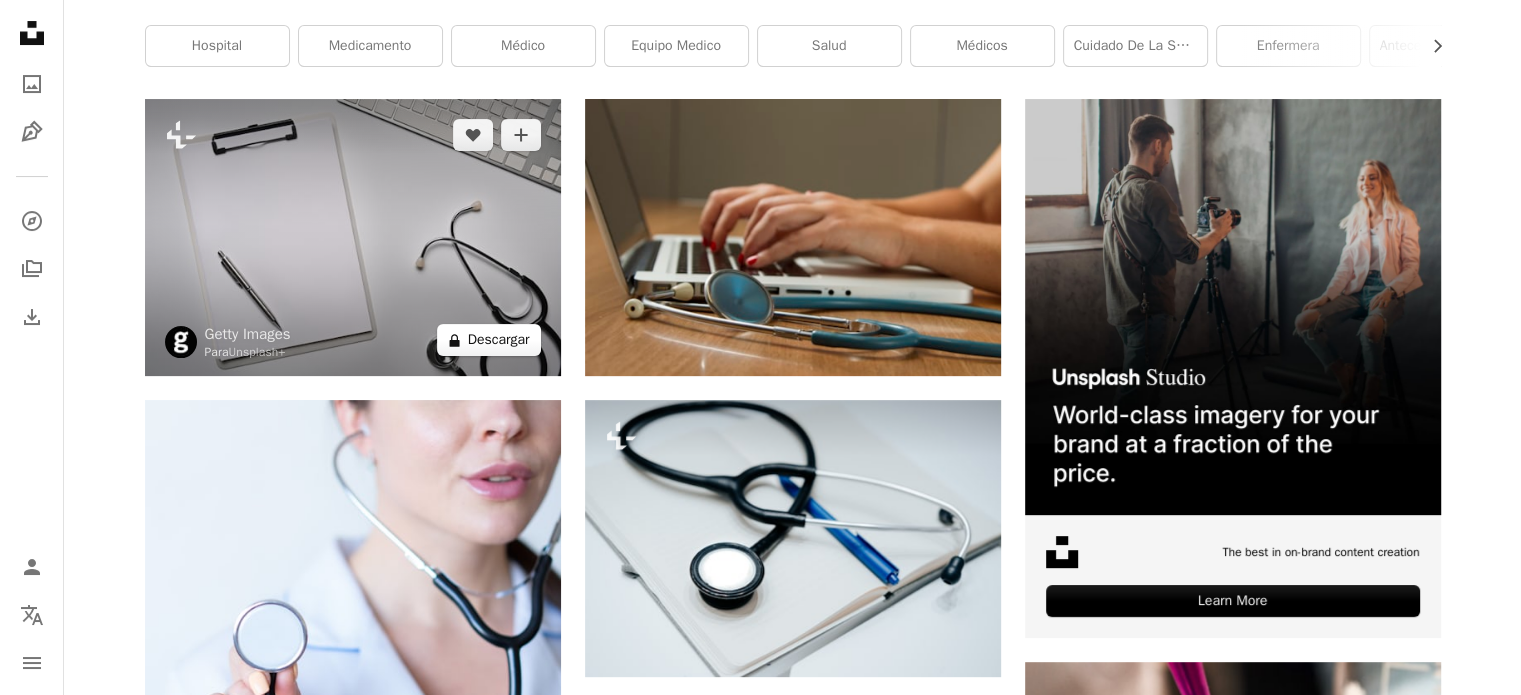 click on "A lock Descargar" at bounding box center [489, 340] 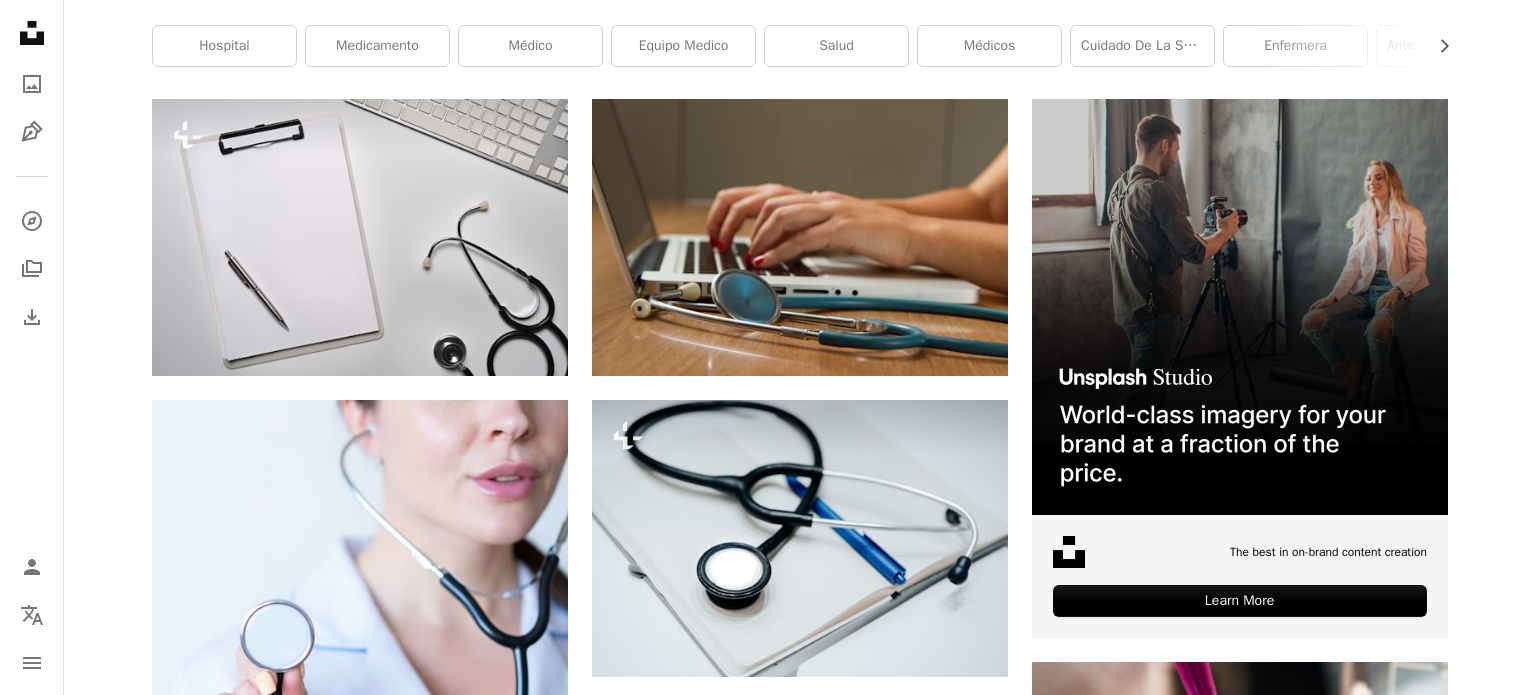 click on "An X shape Imágenes premium, listas para usar. Obtén acceso ilimitado. A plus sign Contenido solo para miembros añadido mensualmente A plus sign Descargas ilimitadas libres de derechos A plus sign Ilustraciones  Nuevo A plus sign Protecciones legales mejoradas anualmente 66 %  de descuento mensualmente 12 $   4 $ USD al mes * Obtener  Unsplash+ *Cuando se paga anualmente, se factura por adelantado  48 $ Más los impuestos aplicables. Se renueva automáticamente. Cancela cuando quieras." at bounding box center (768, 4709) 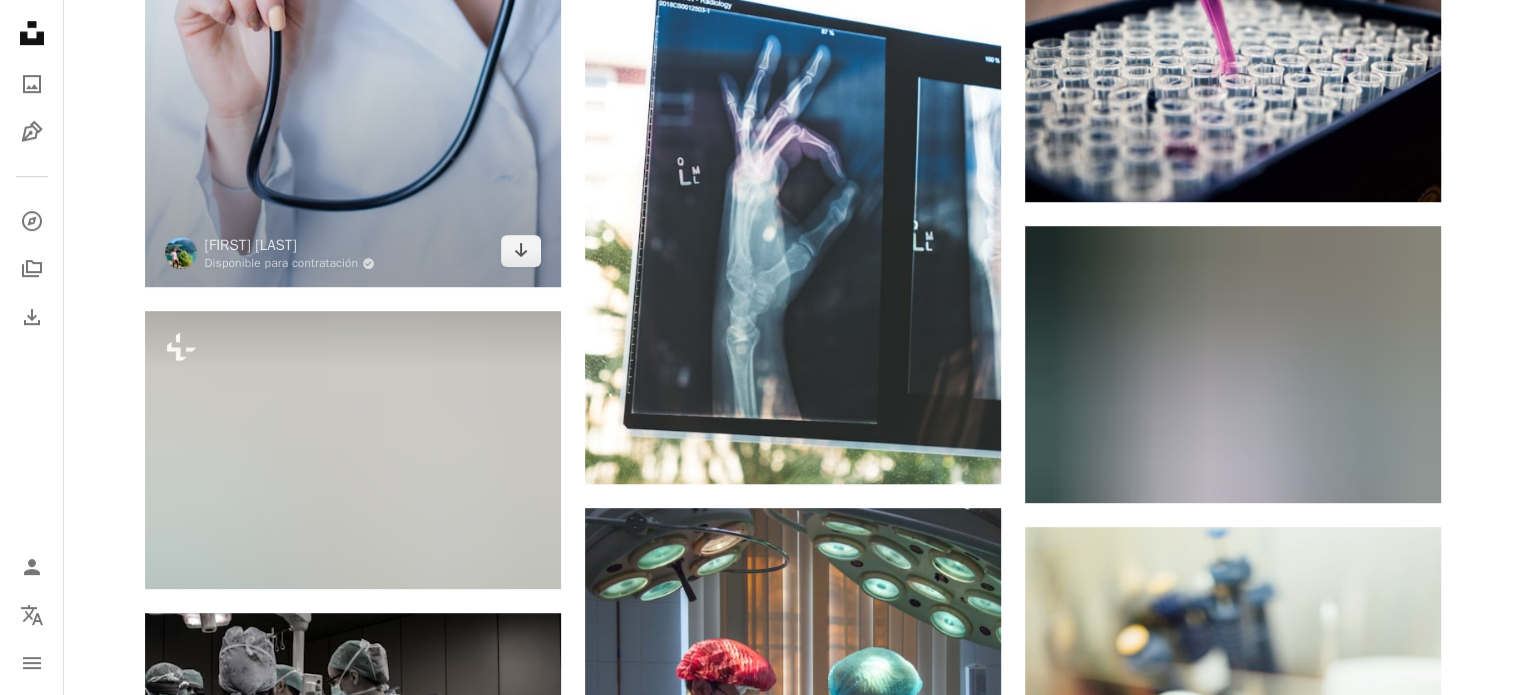 scroll, scrollTop: 1200, scrollLeft: 0, axis: vertical 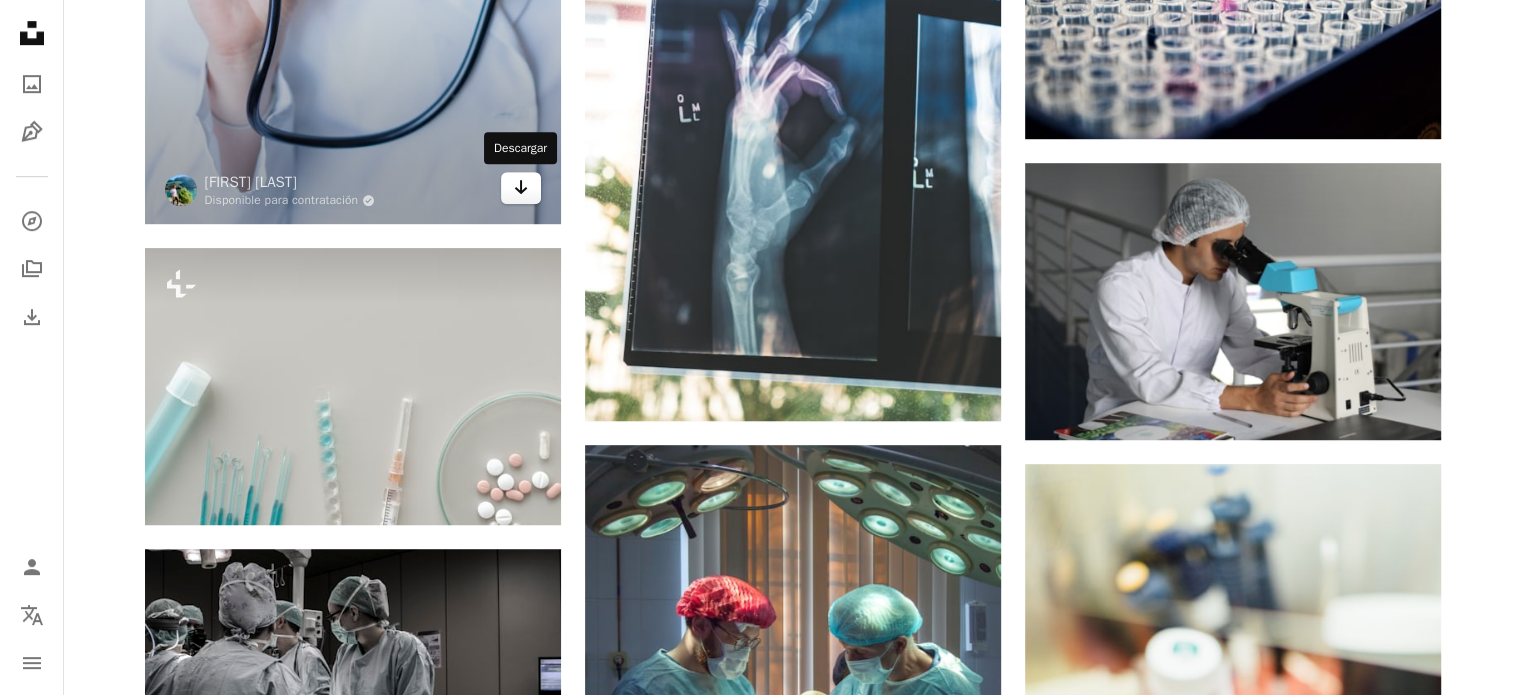 click on "Arrow pointing down" at bounding box center [521, 188] 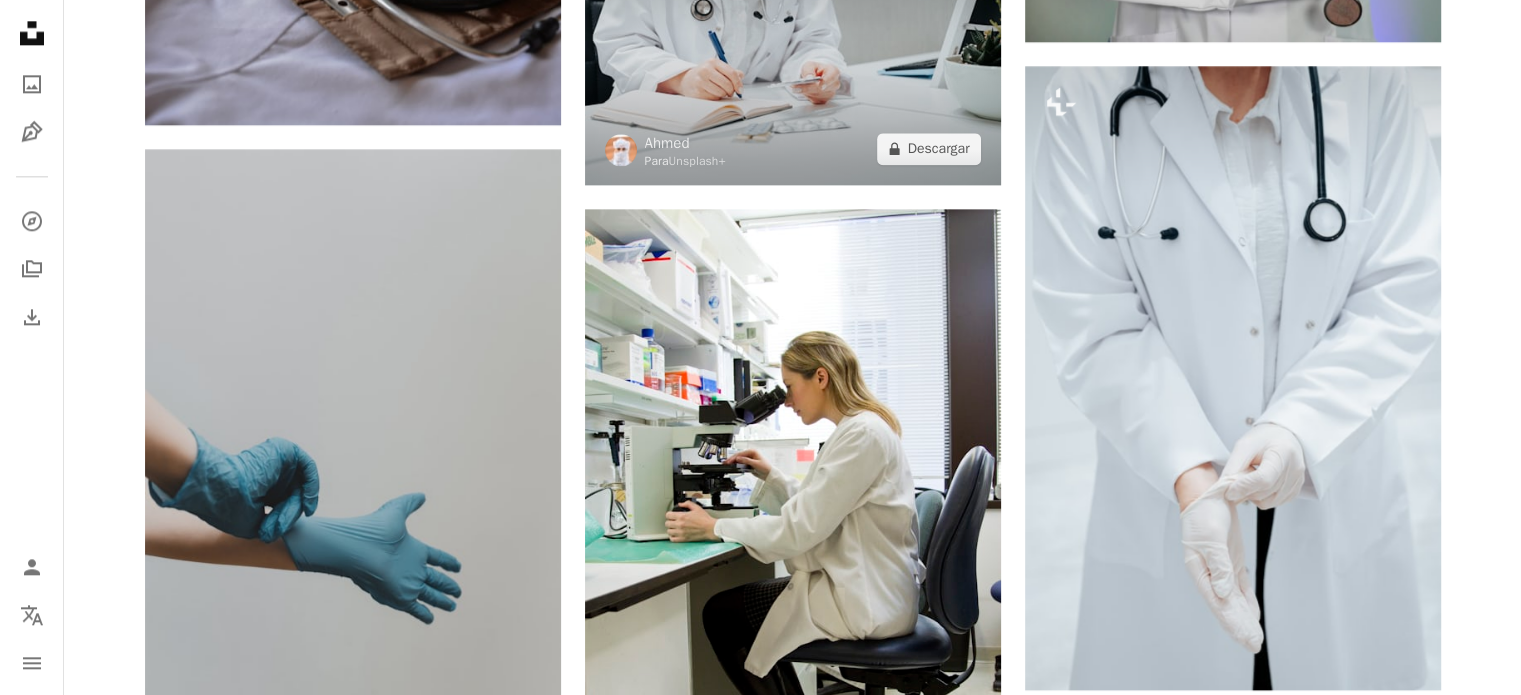 scroll, scrollTop: 2508, scrollLeft: 0, axis: vertical 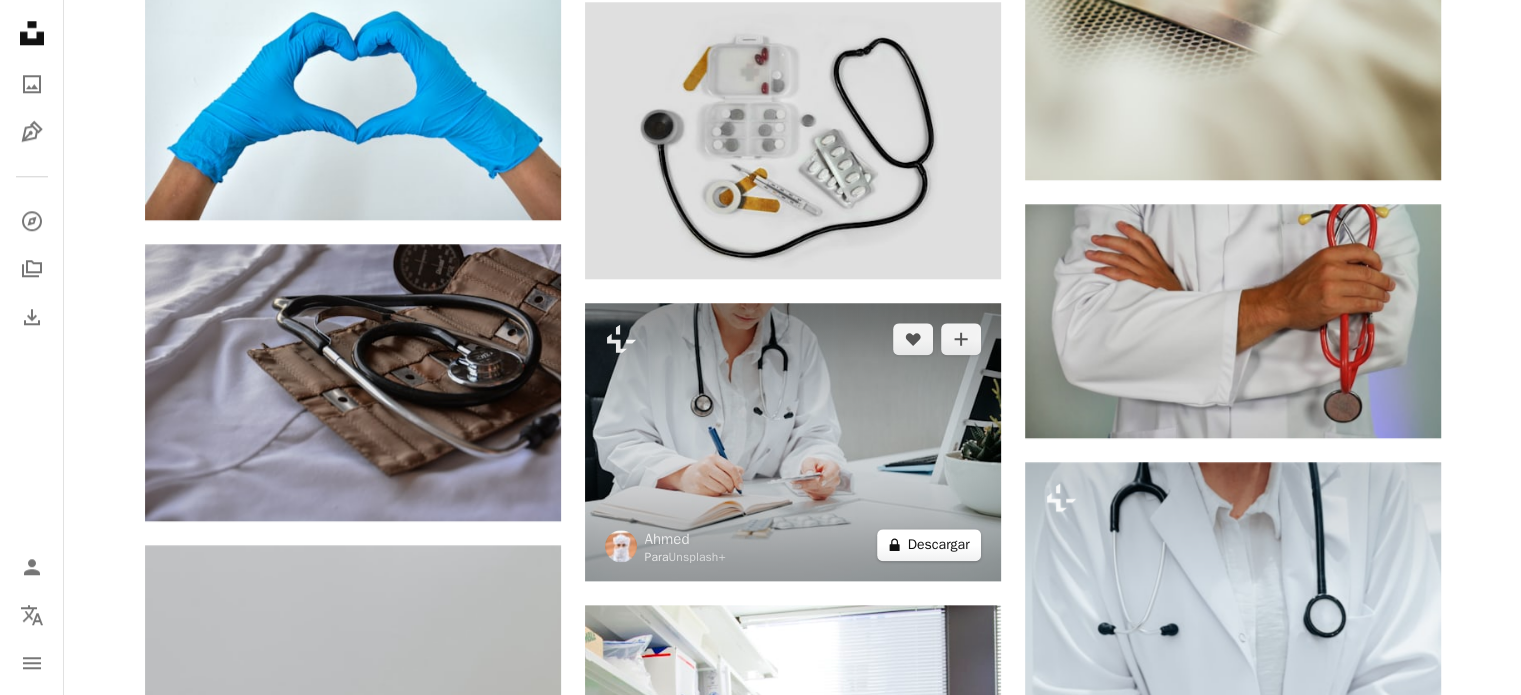 click on "A lock Descargar" at bounding box center [929, 545] 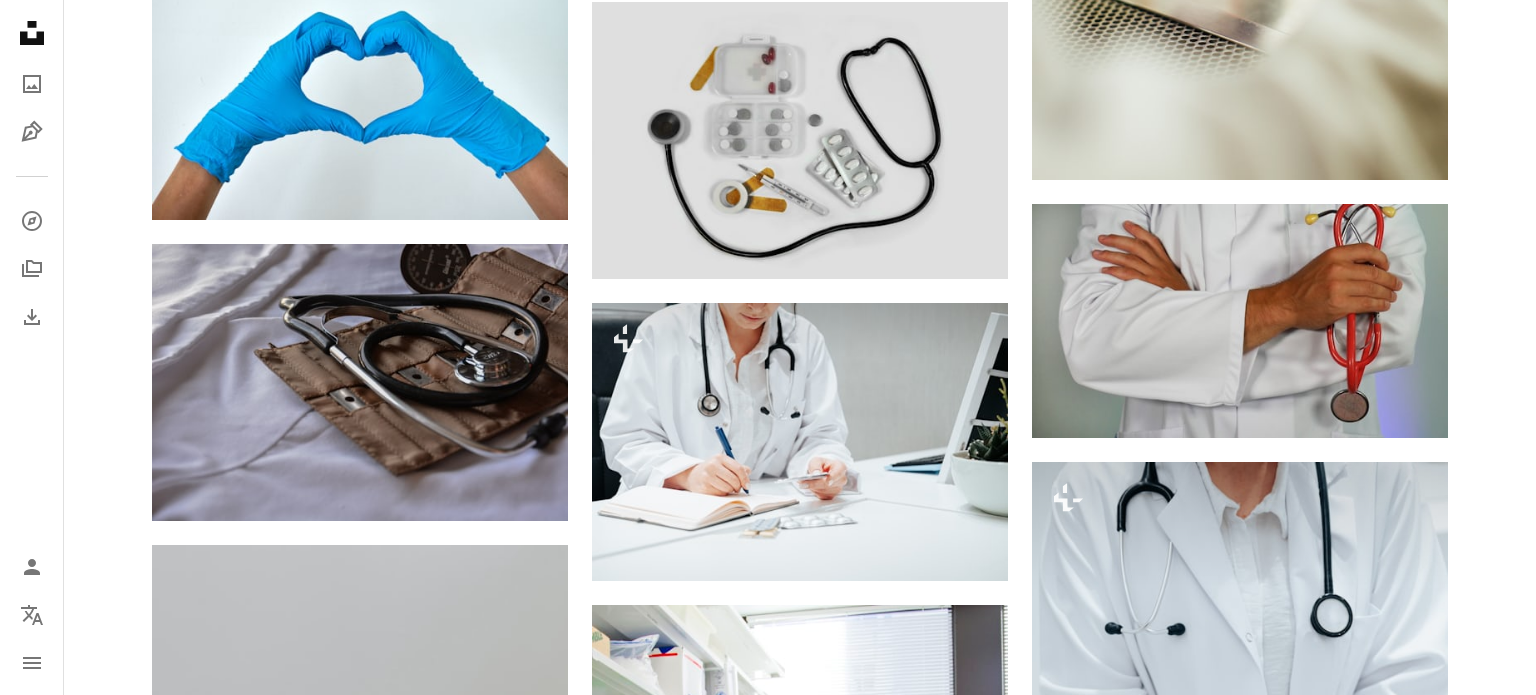 click on "Unsplash logo Página de inicio de Unsplash A photo Pen Tool A compass A stack of folders Download Person Localization icon navigation menu A magnifying glass ******* An X shape Visual search Obtener Unsplash+ Inicia sesión Enviar una imagen Explora imágenes premium en iStock  |  20 % de descuento en iStock  ↗ Explora imágenes premium en iStock 20 % de descuento en iStock  ↗ Ver más  ↗ Ver más en iStock  ↗ A photo Fotos   17 mil Pen Tool Ilustraciones   1,8 mil A stack of folders Colecciones   31 mil A group of people Usuarios   1,9 mil A copyright icon © Licencia Arrow down Aspect ratio Orientación Arrow down Unfold Clasificar por  Relevancia Arrow down Filters Filtros Medicos Chevron right hospital medicamento médico Equipo medico Salud Médicos cuidado de la salud enfermera Antecedentes médicos atención sanitarium doctor Plus sign for Unsplash+ A heart A plus sign Getty Images Para  Unsplash+ A lock Descargar A heart A plus sign [NAME] [LAST] Disponible para contratación" at bounding box center [768, 273] 